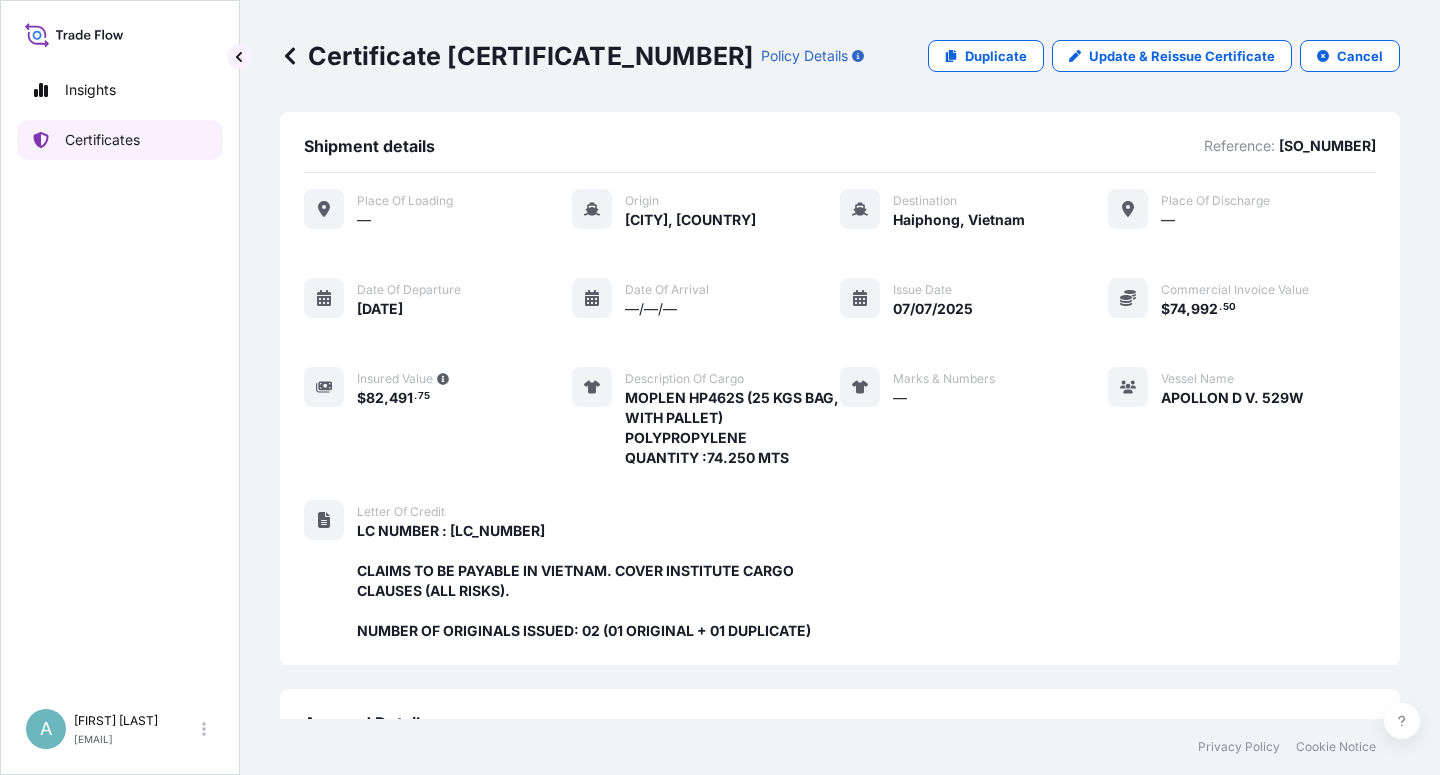 scroll, scrollTop: 0, scrollLeft: 0, axis: both 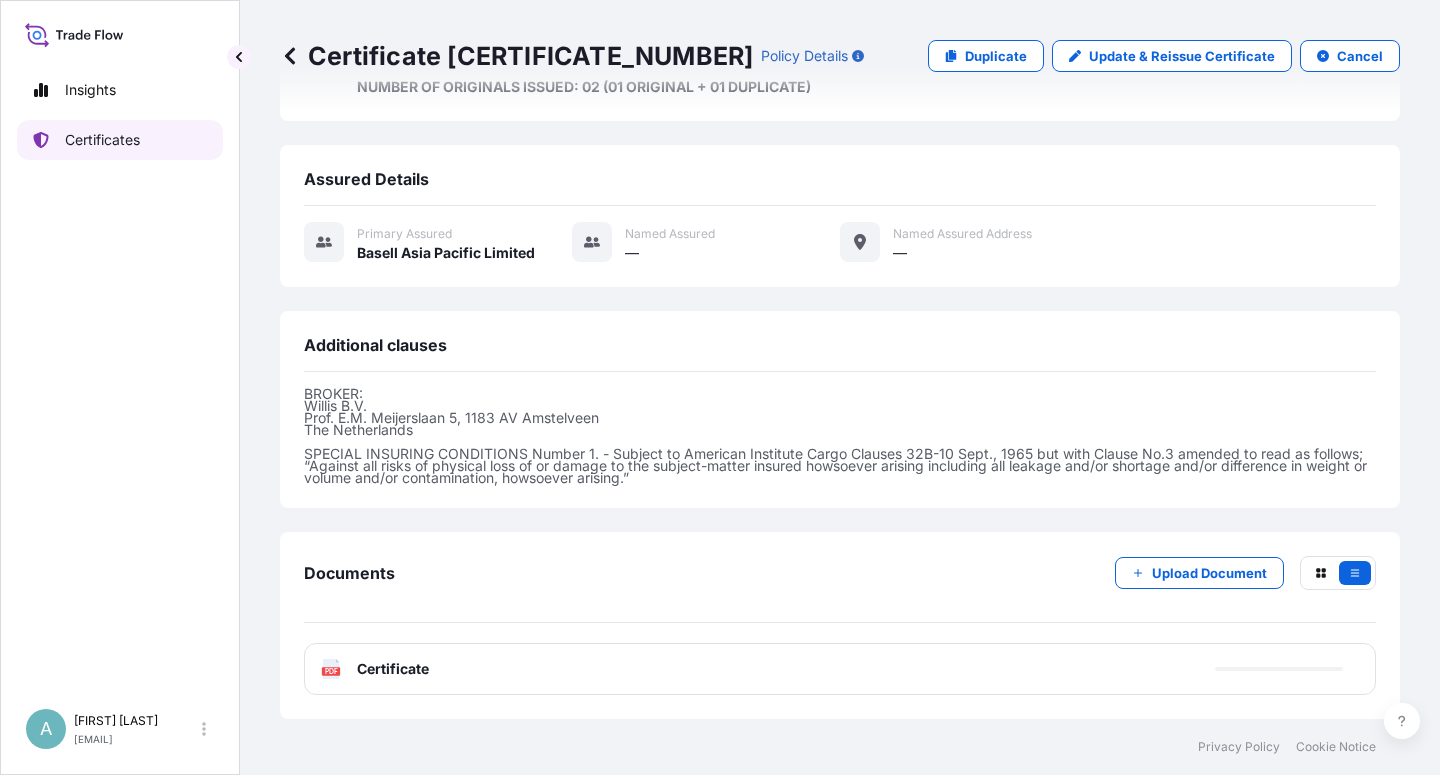 click on "Certificates" at bounding box center (120, 140) 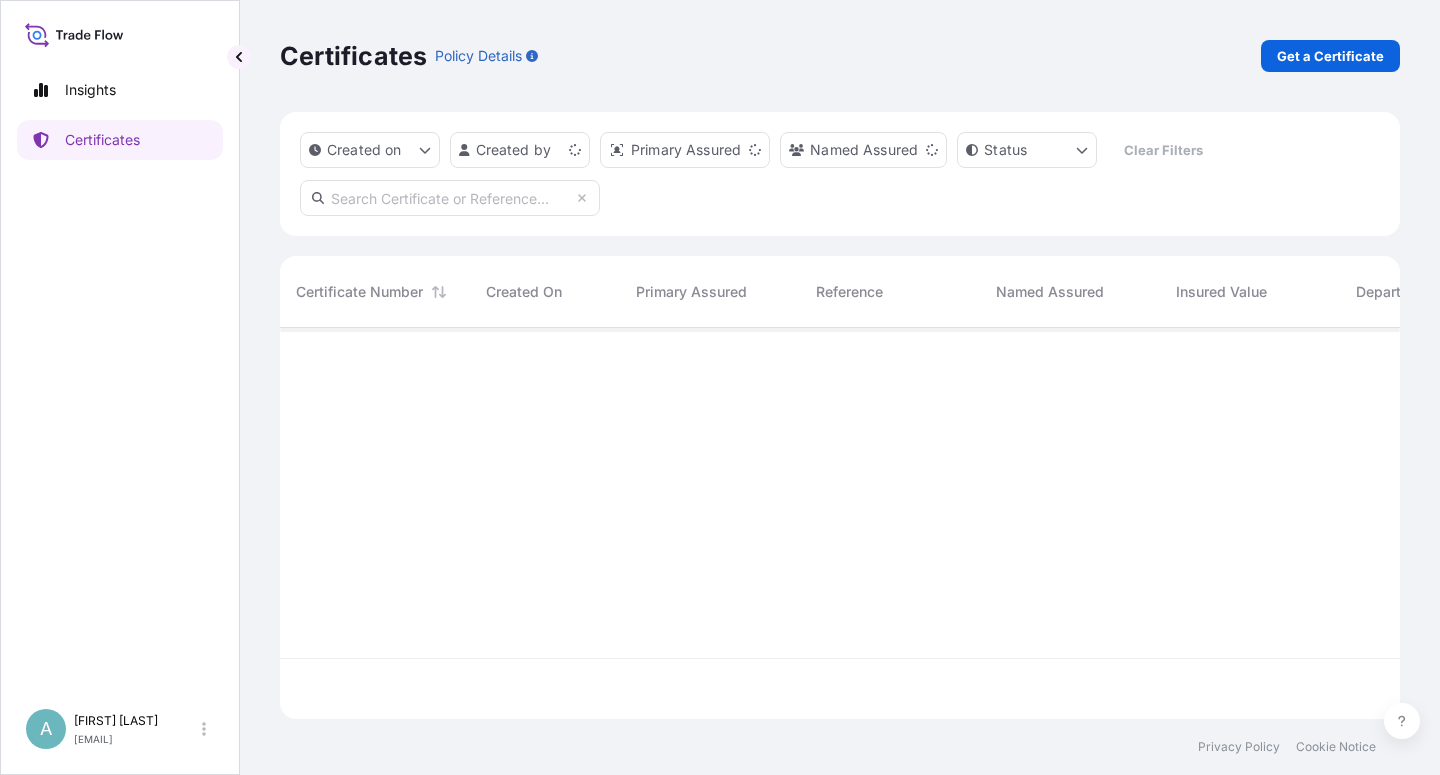 scroll, scrollTop: 0, scrollLeft: 0, axis: both 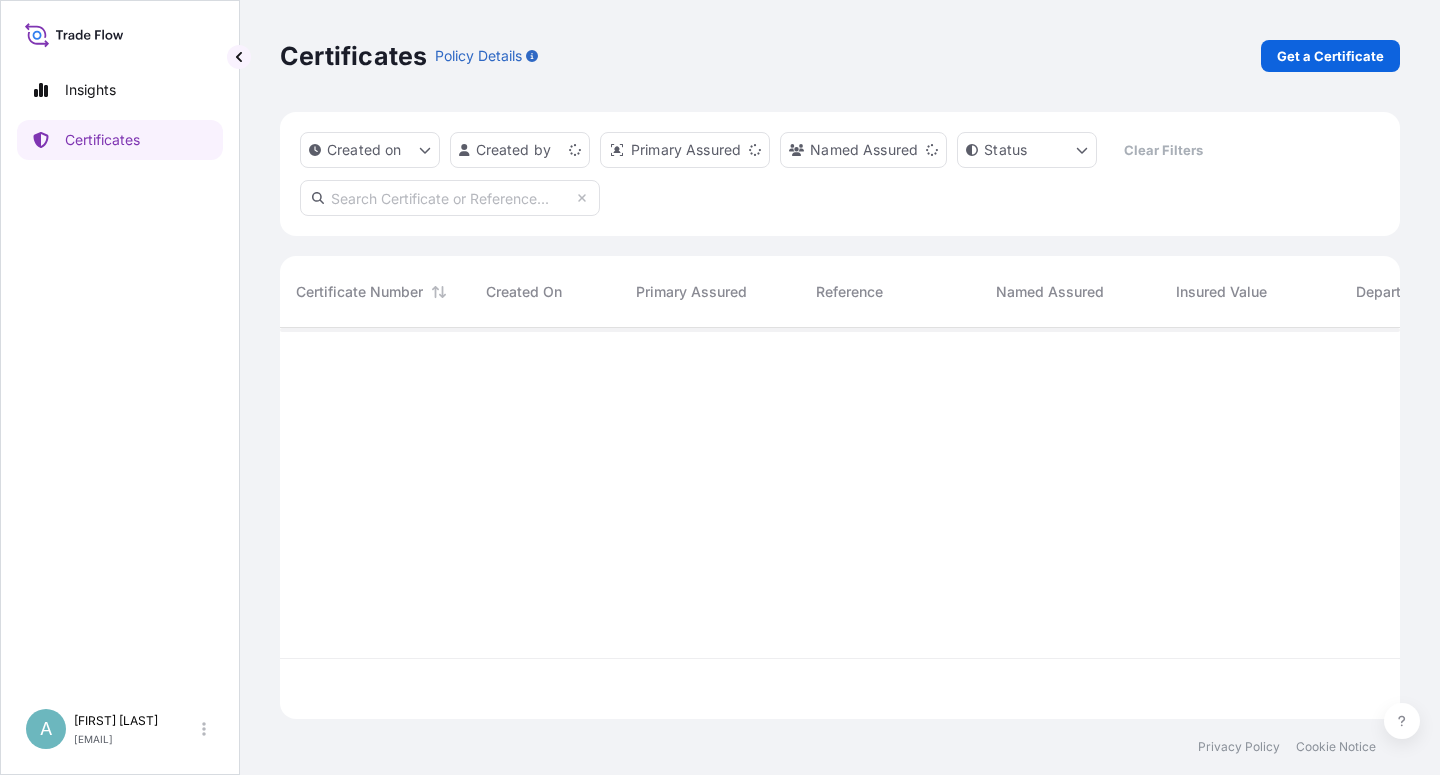 click at bounding box center (450, 198) 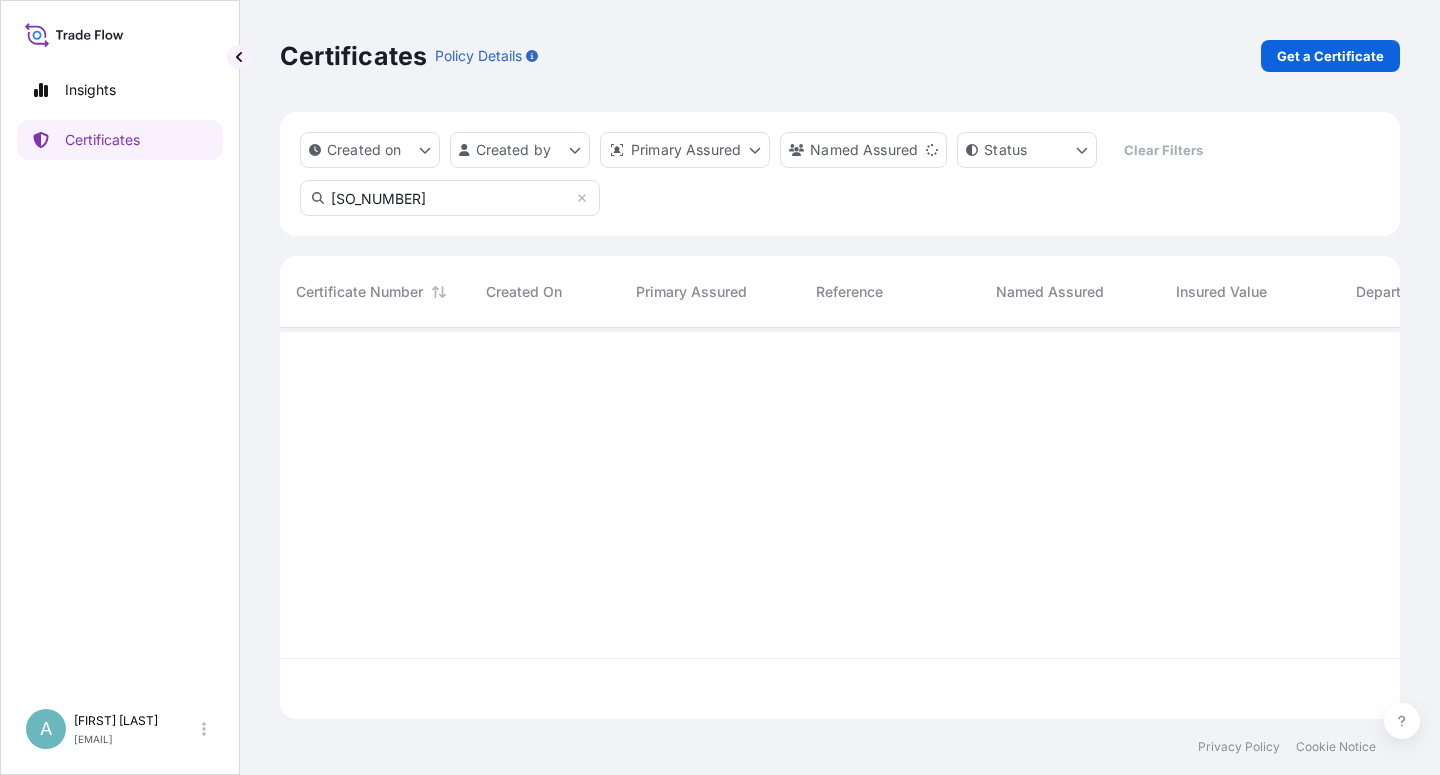 type on "[SO_NUMBER]" 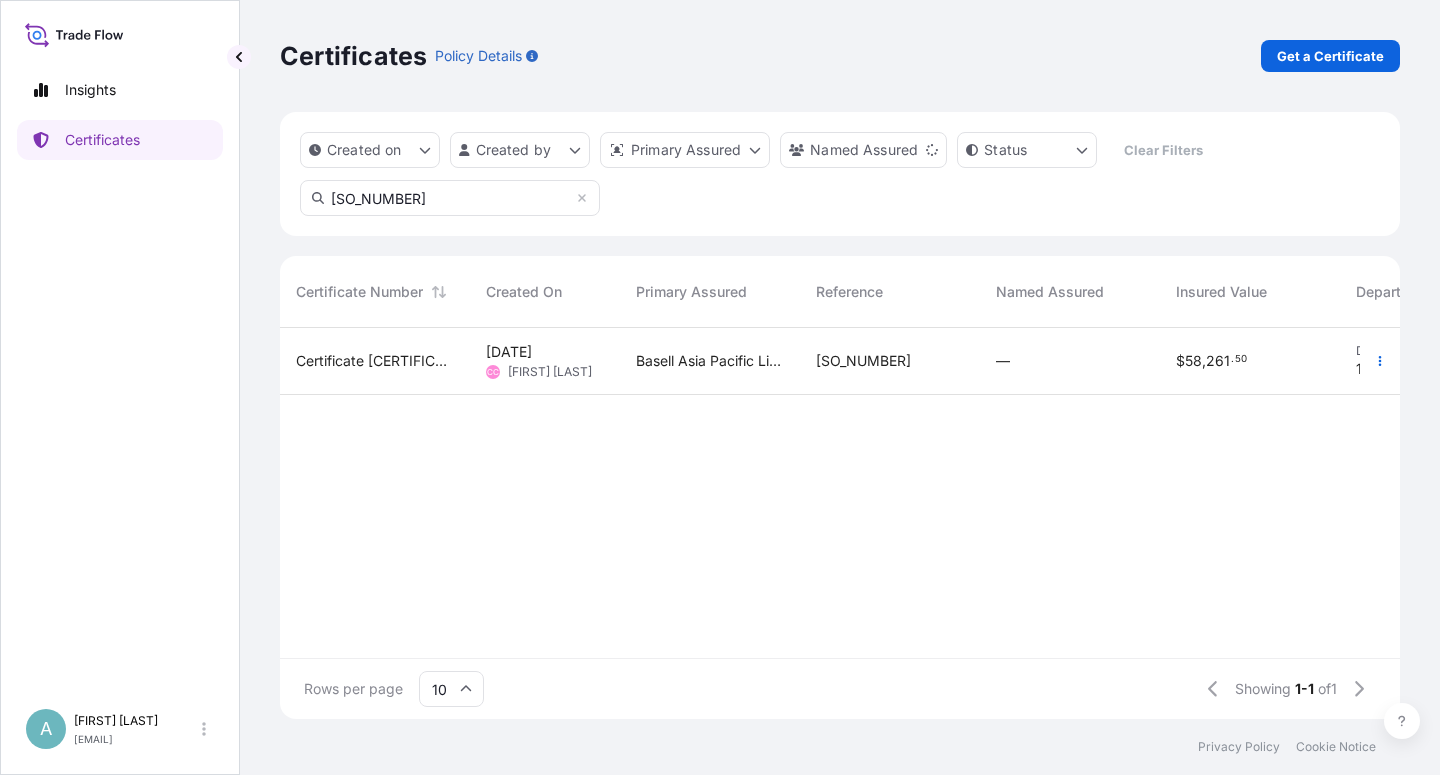 click on "[SO_NUMBER]" at bounding box center [863, 361] 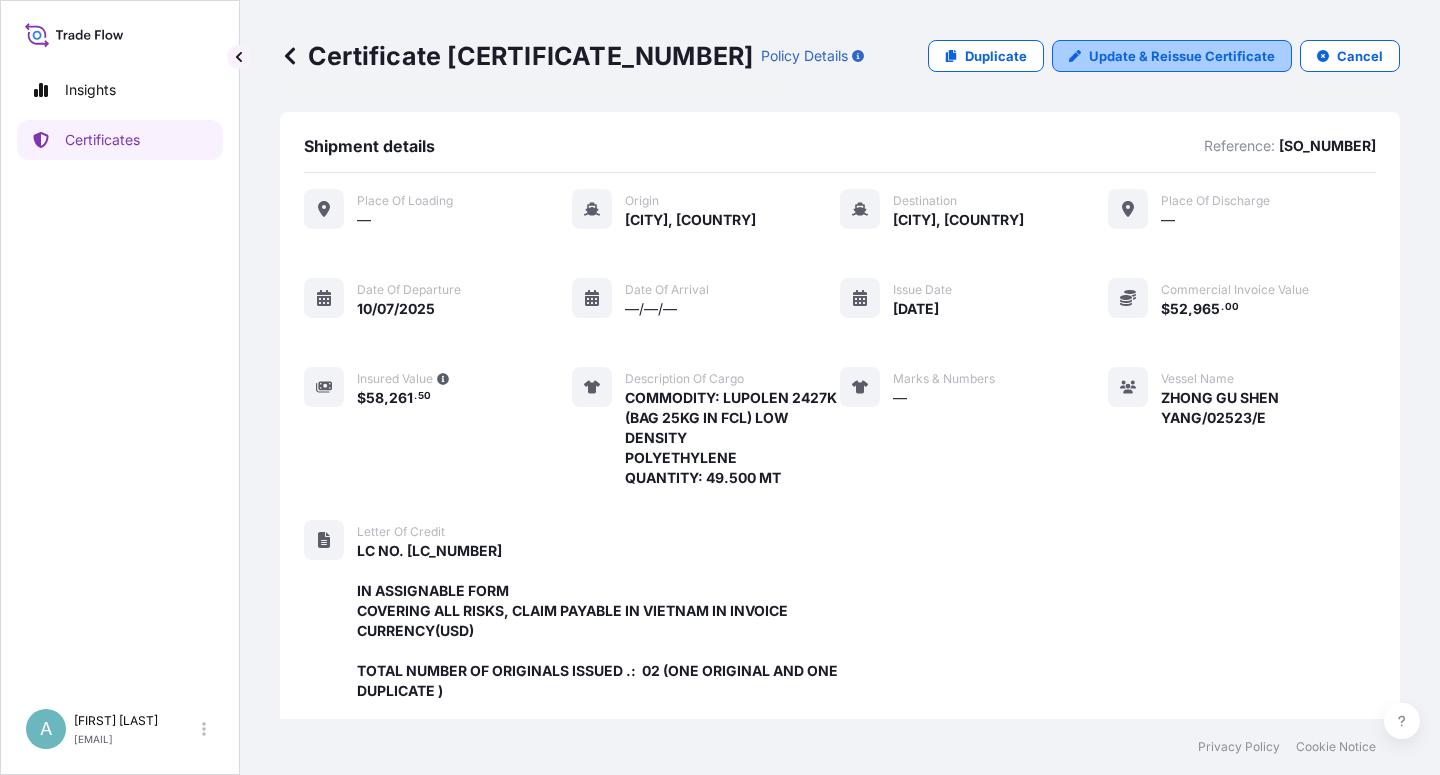click on "Update & Reissue Certificate" at bounding box center (1182, 56) 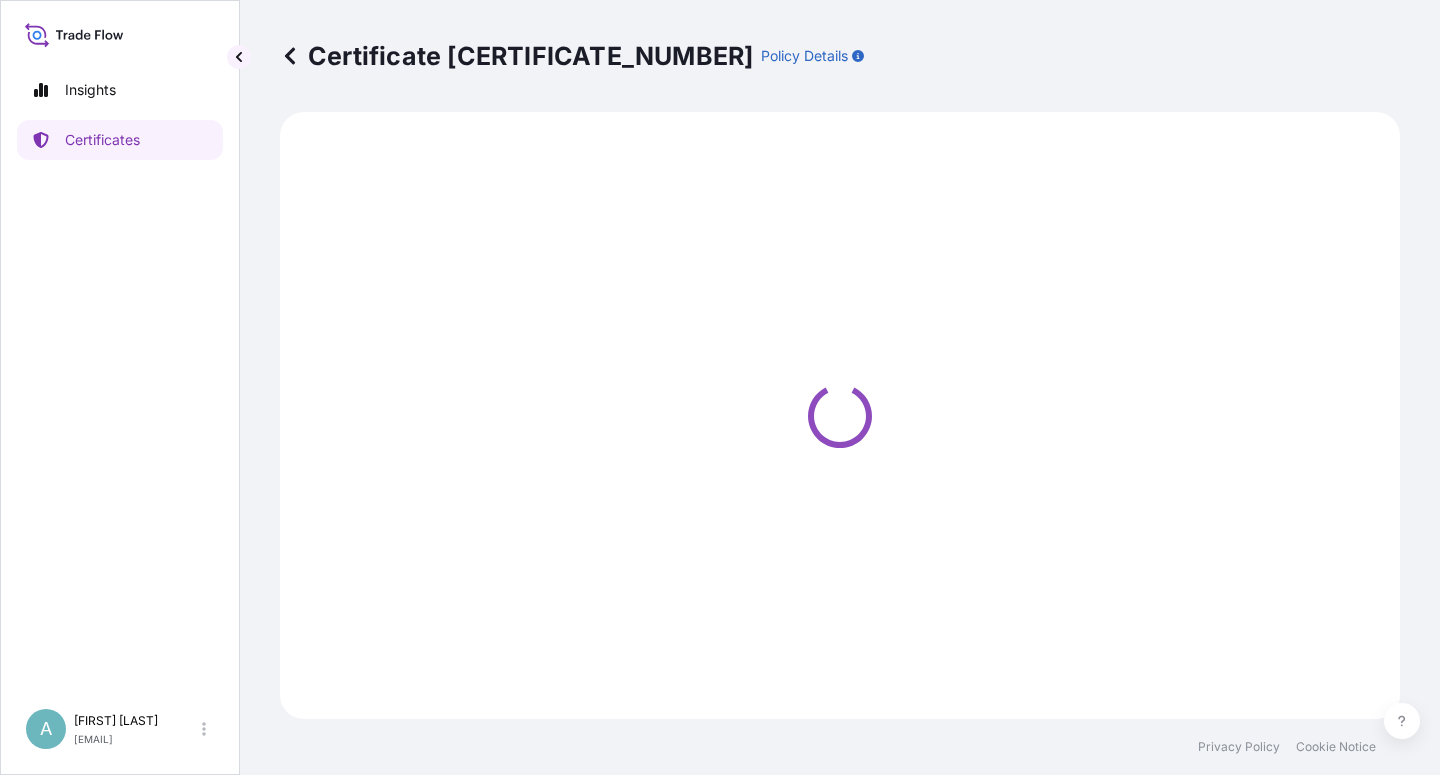 select on "Sea" 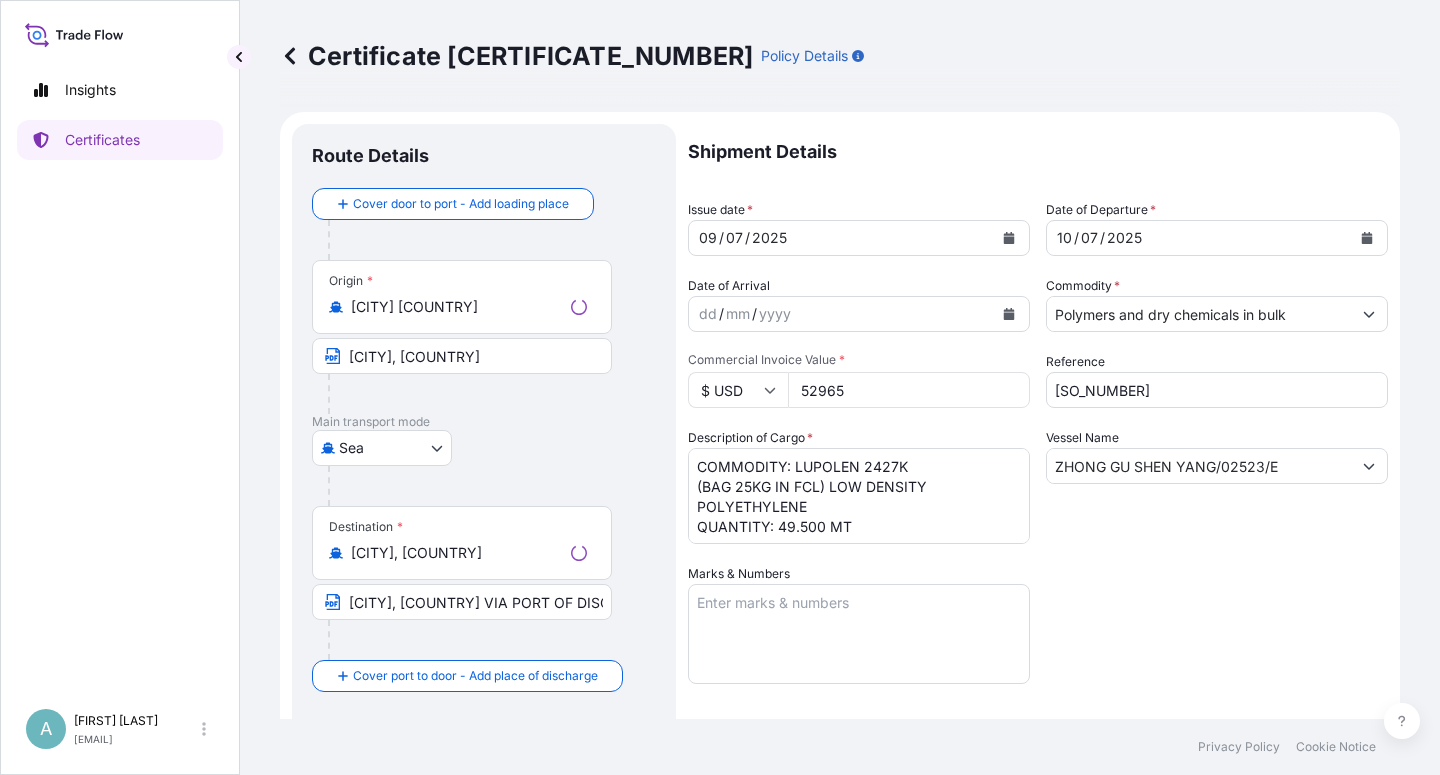 select on "32034" 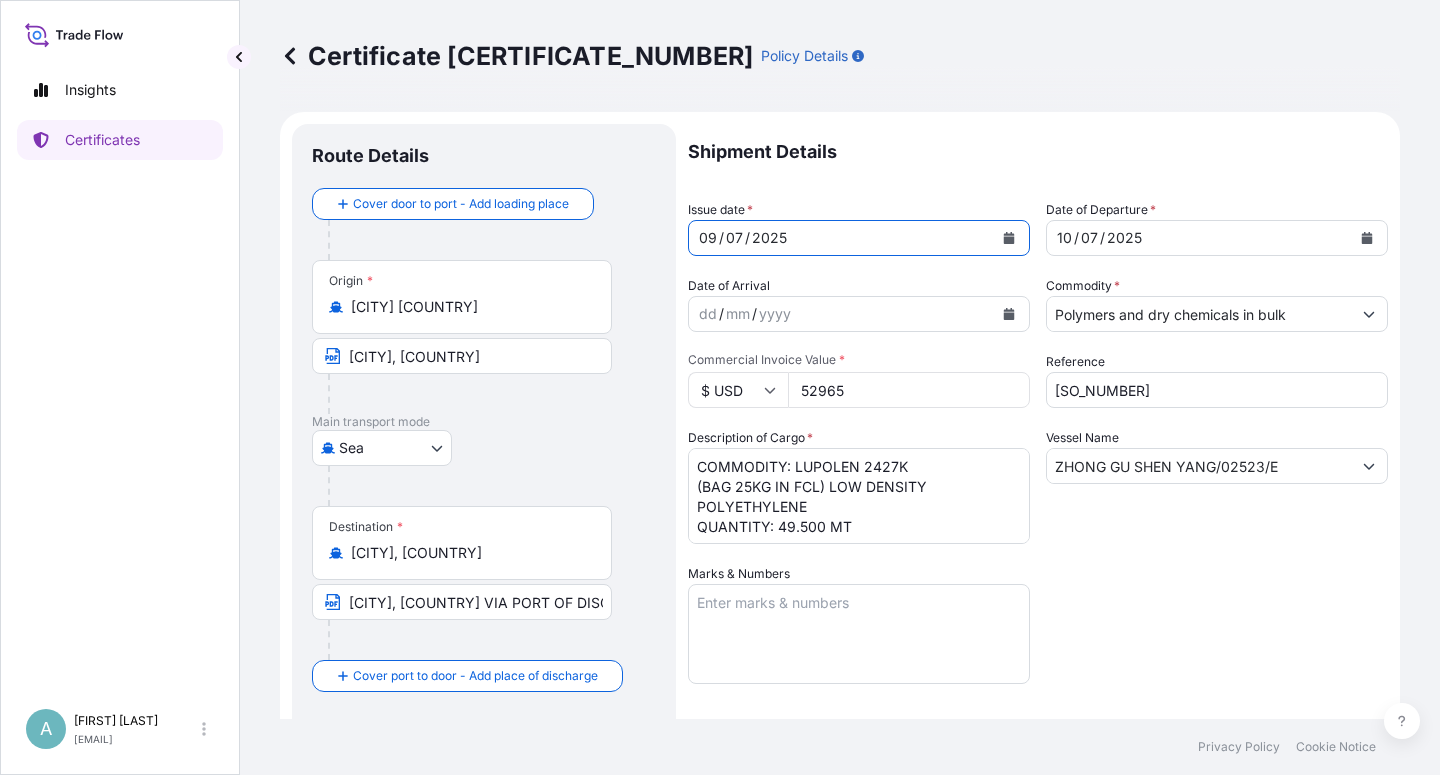 click 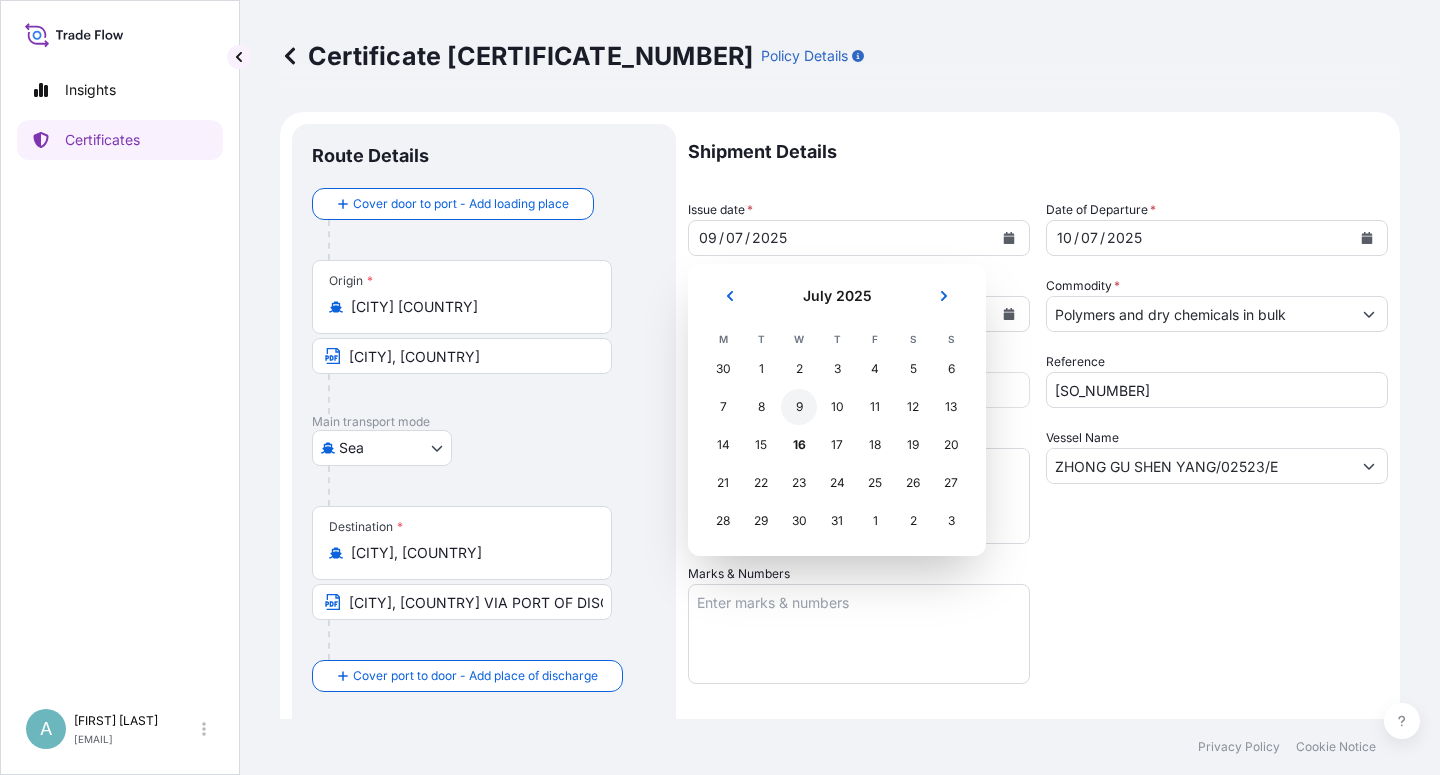 click on "9" at bounding box center [799, 407] 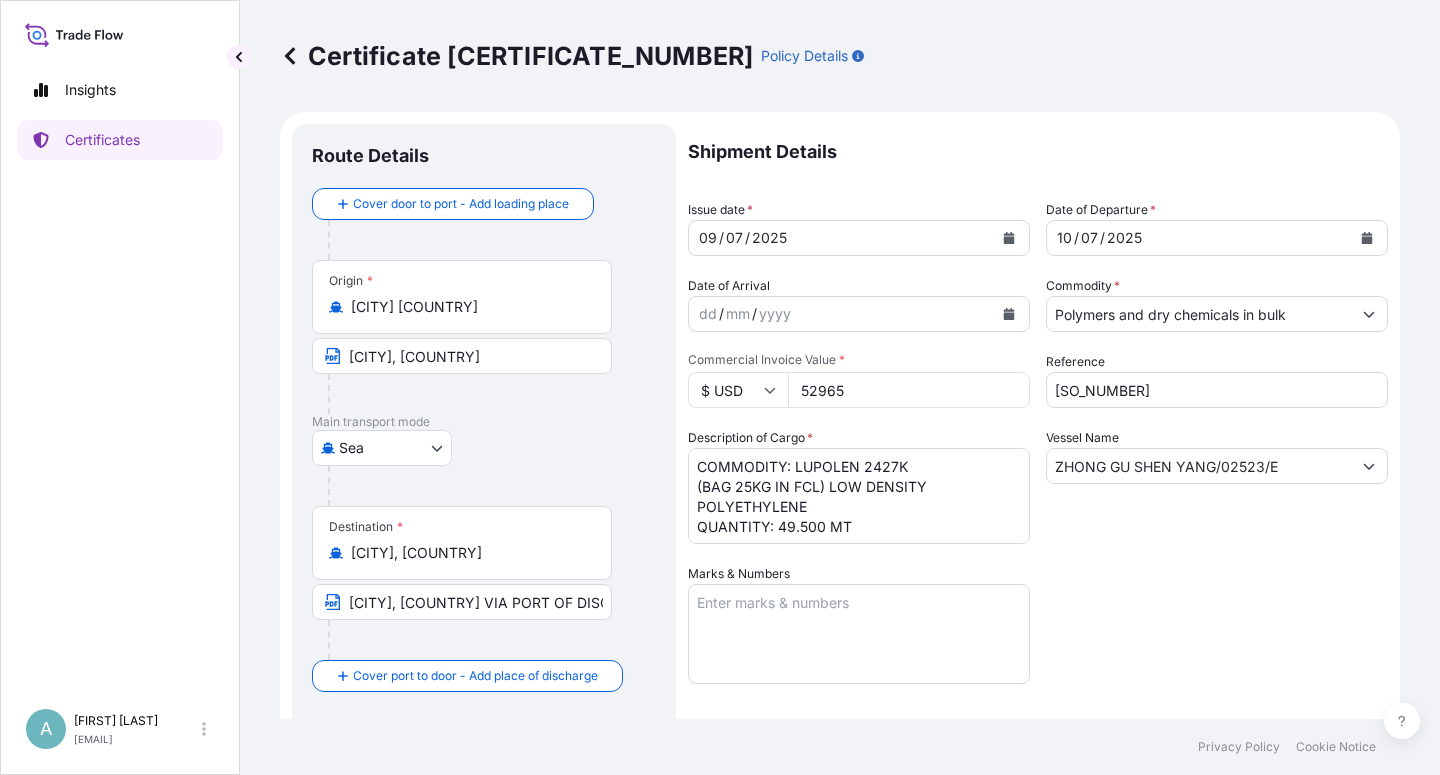 drag, startPoint x: 1214, startPoint y: 592, endPoint x: 1213, endPoint y: 570, distance: 22.022715 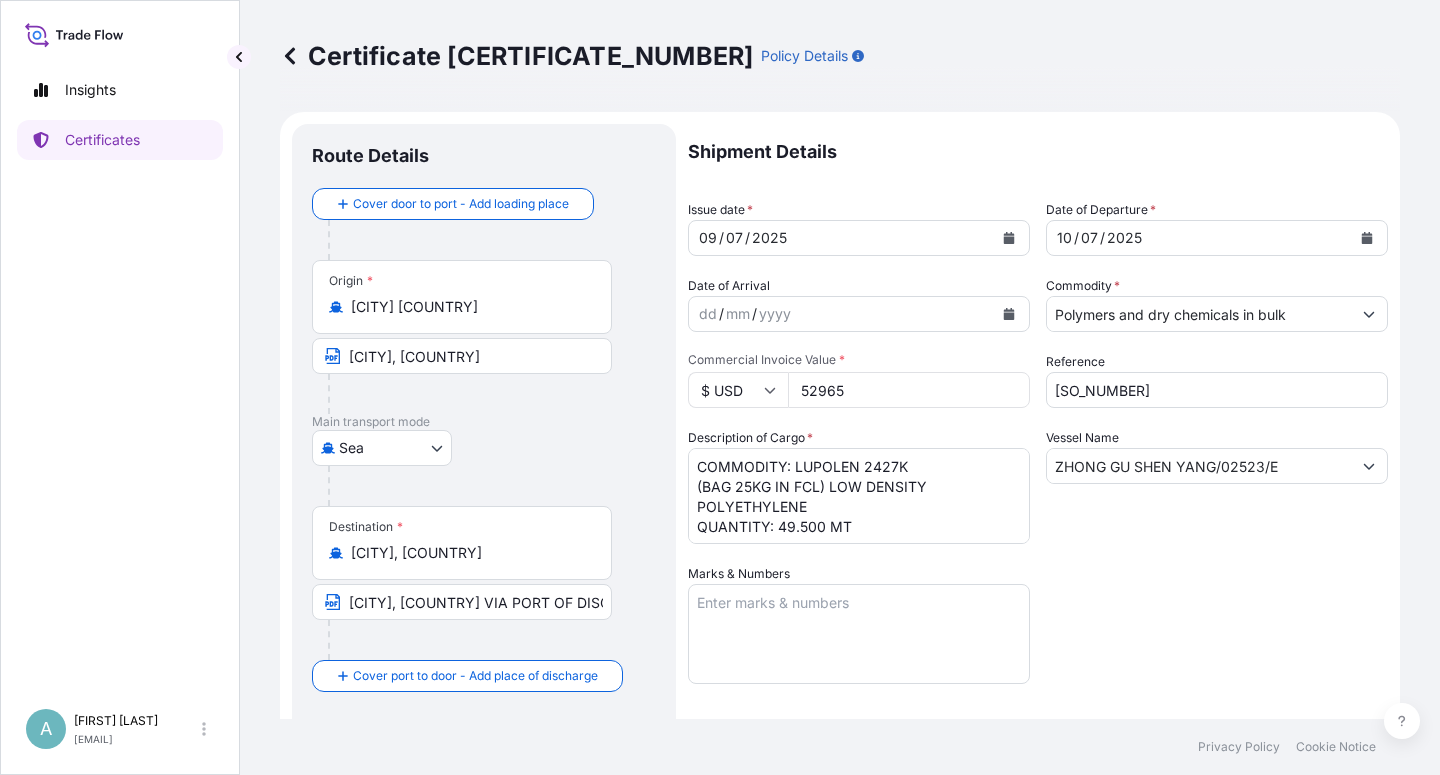 click on "[CITY], [COUNTRY] VIA PORT OF DISCHARGE;[CITY], [COUNTRY]" at bounding box center (462, 602) 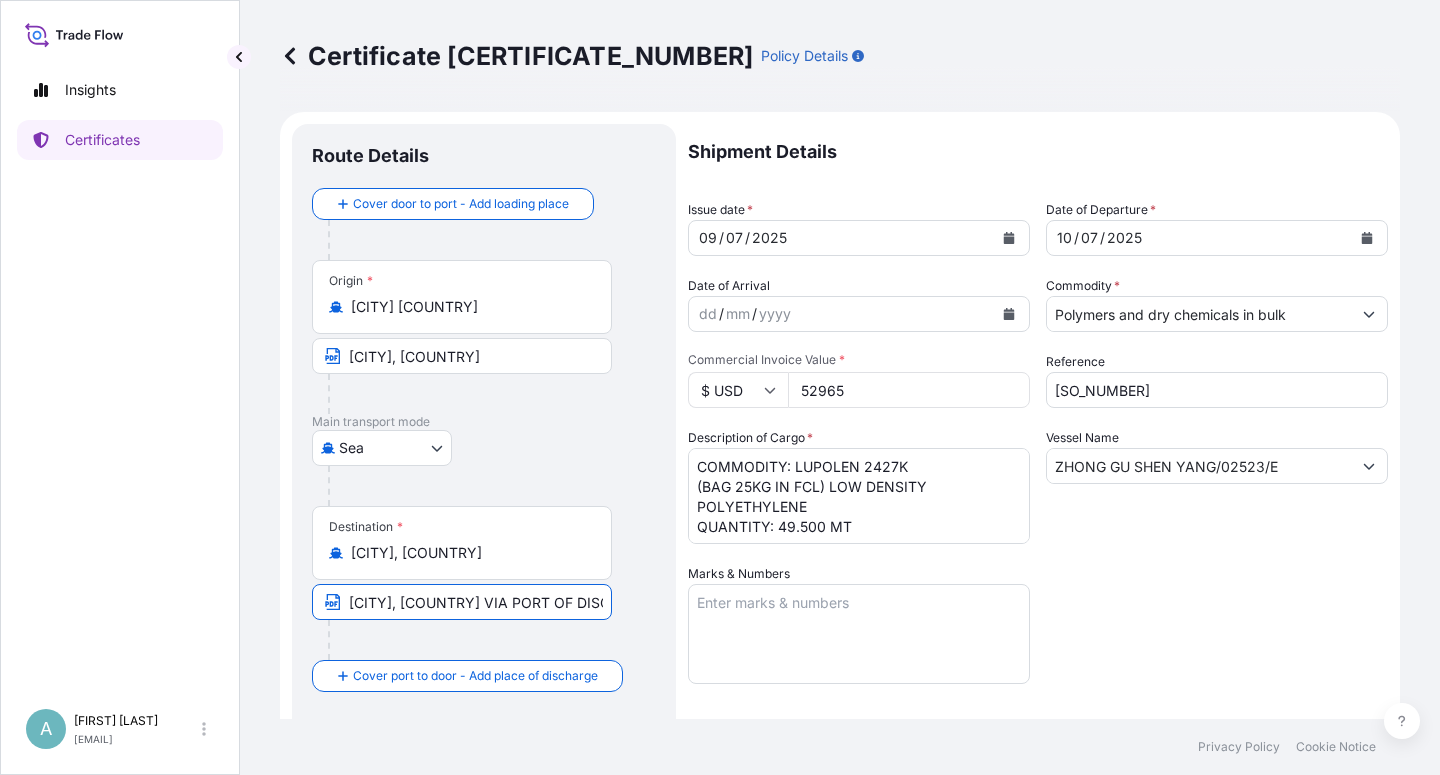 scroll, scrollTop: 490, scrollLeft: 0, axis: vertical 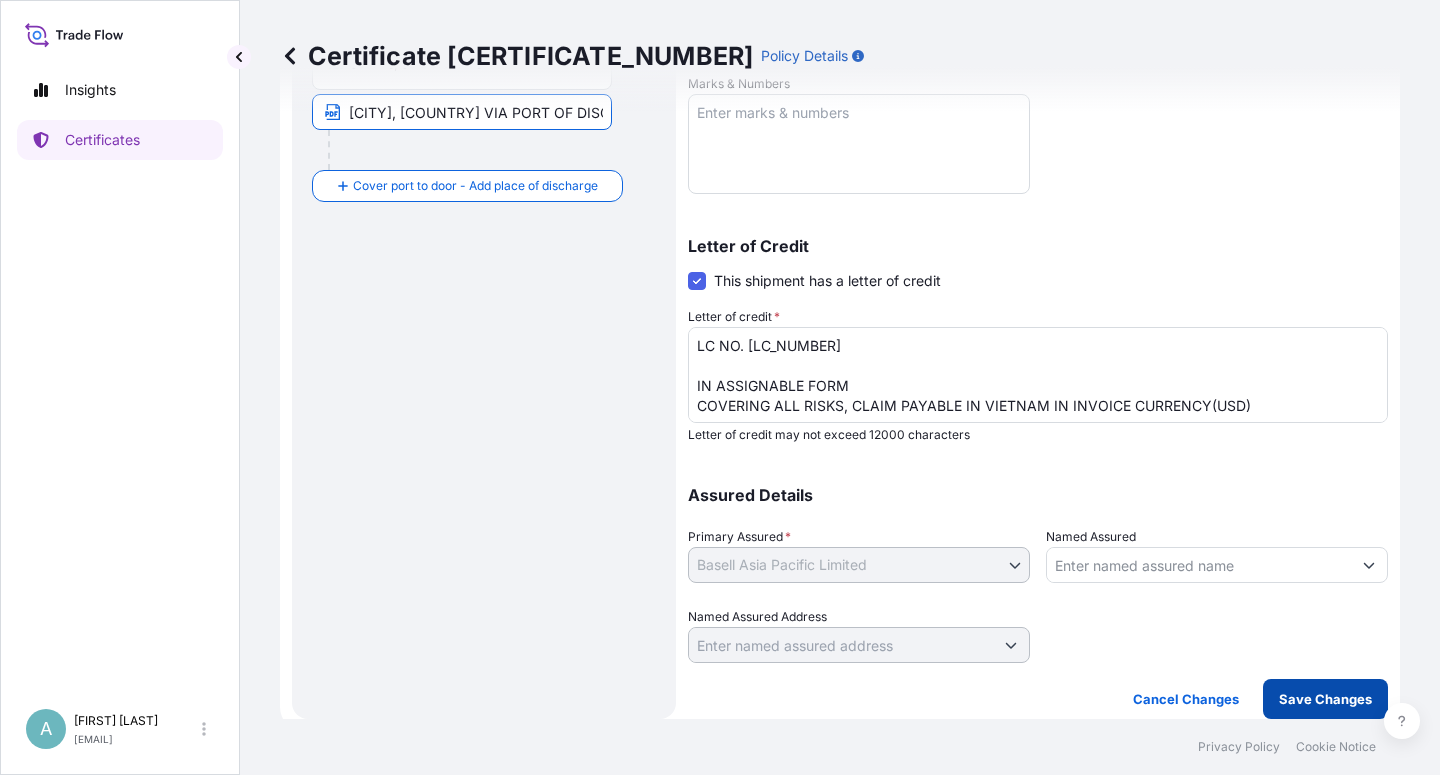 type on "[CITY], [COUNTRY] VIA PORT OF DISCHARGE;[CITY], [COUNTRY]" 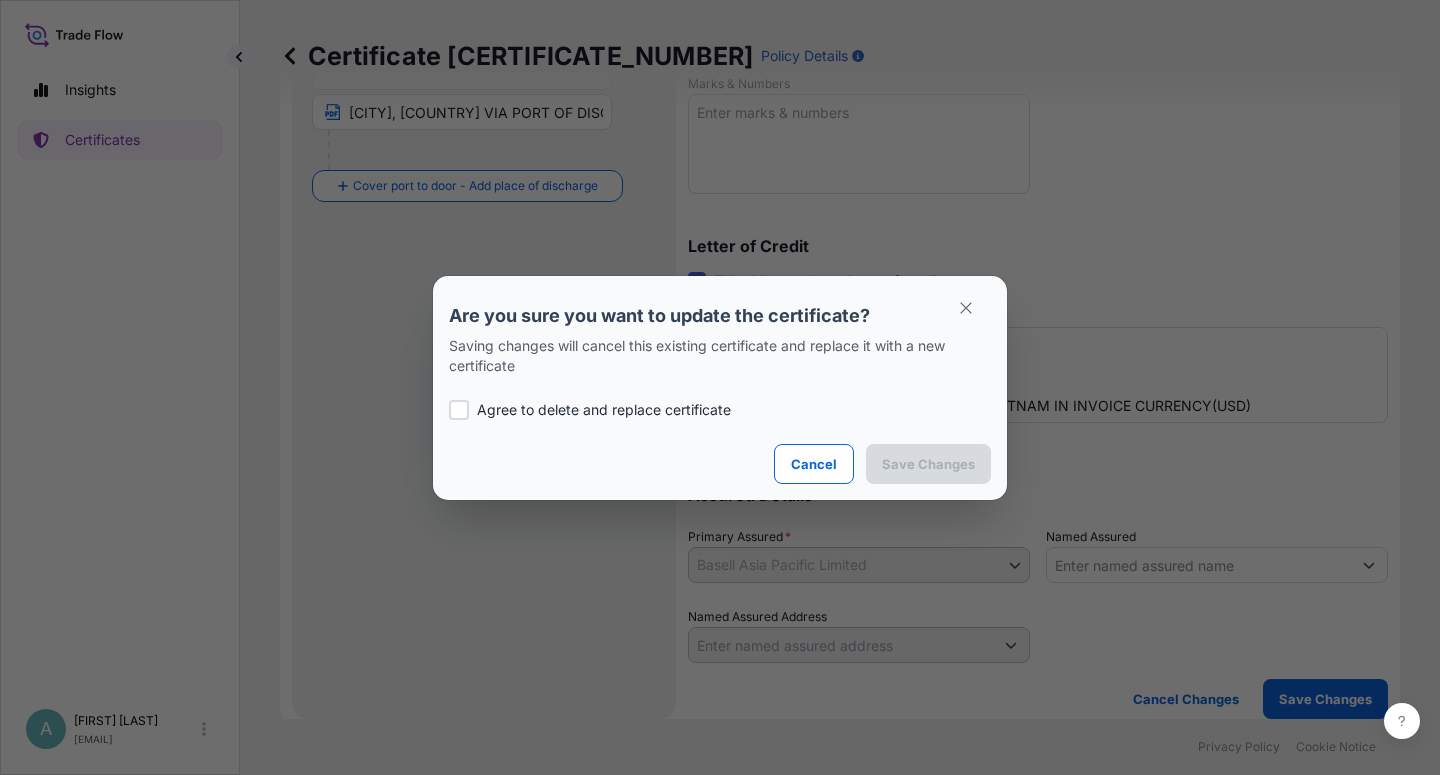 click on "Agree to delete and replace certificate" at bounding box center [604, 410] 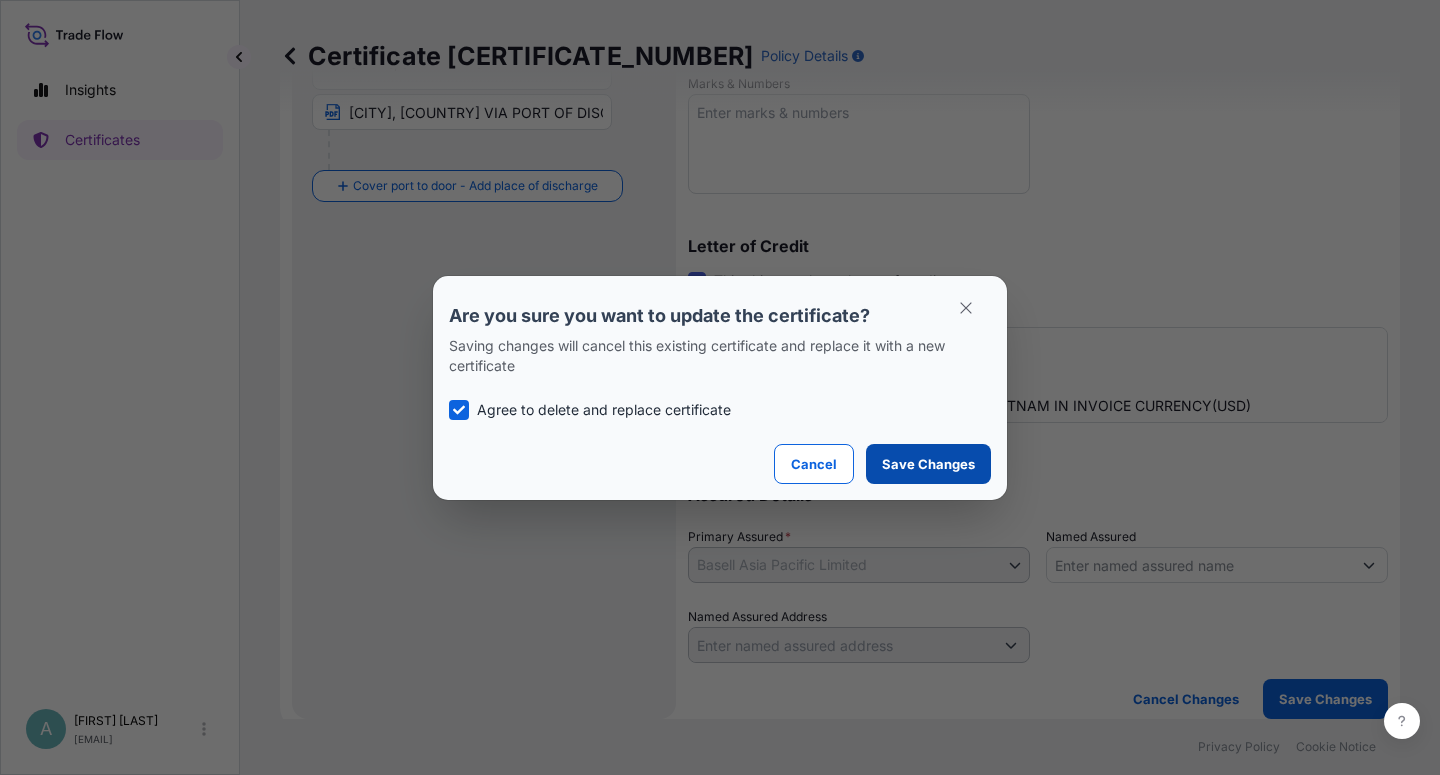 click on "Save Changes" at bounding box center [928, 464] 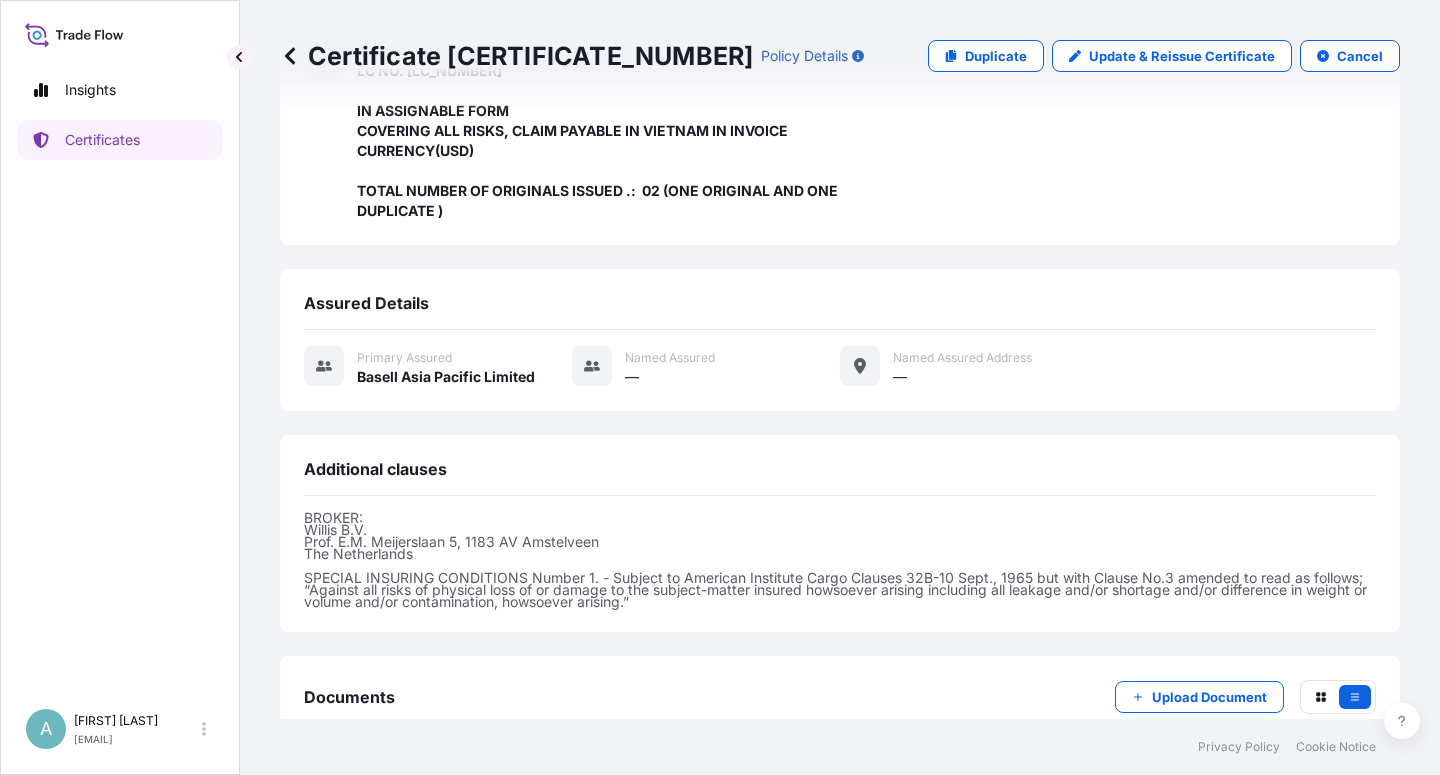 scroll, scrollTop: 634, scrollLeft: 0, axis: vertical 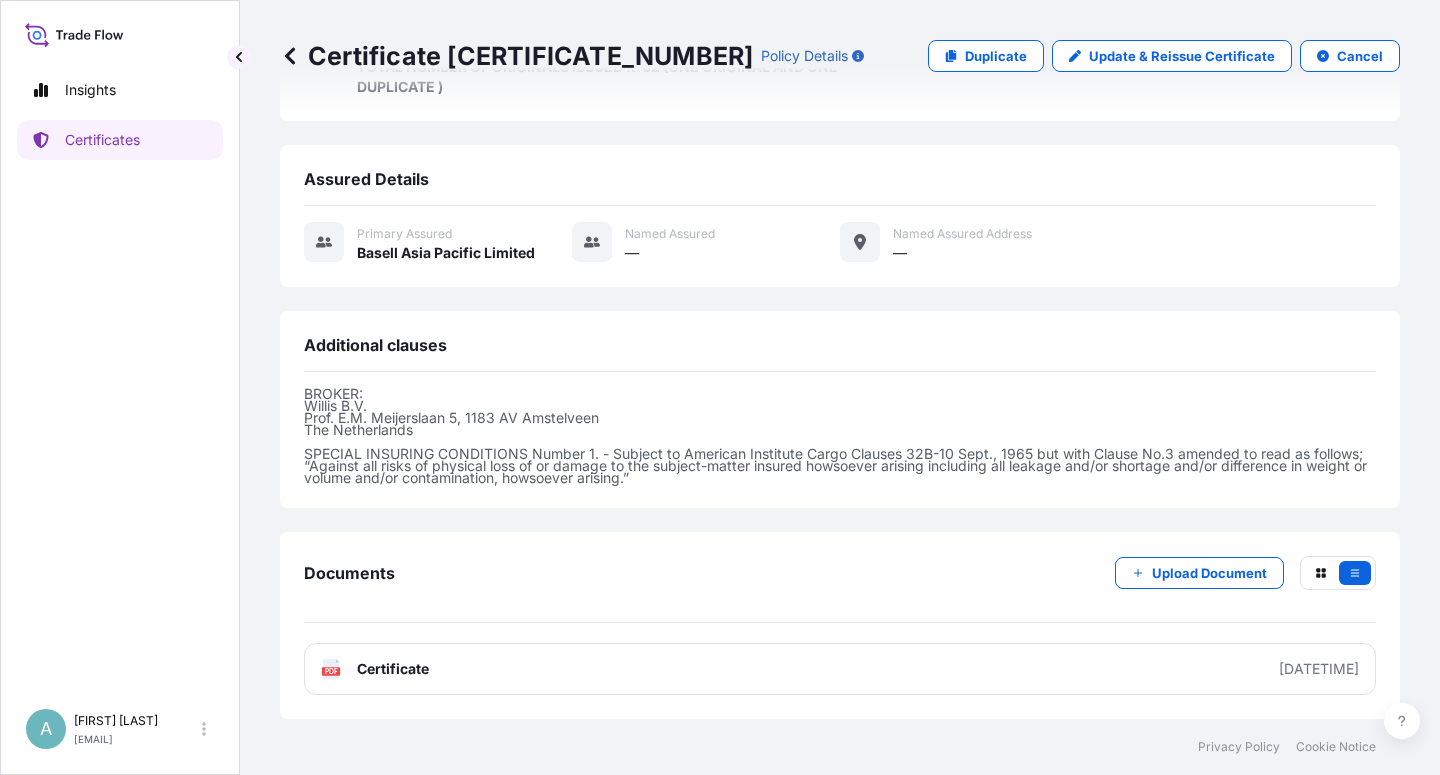 click on "Certificate" at bounding box center (393, 669) 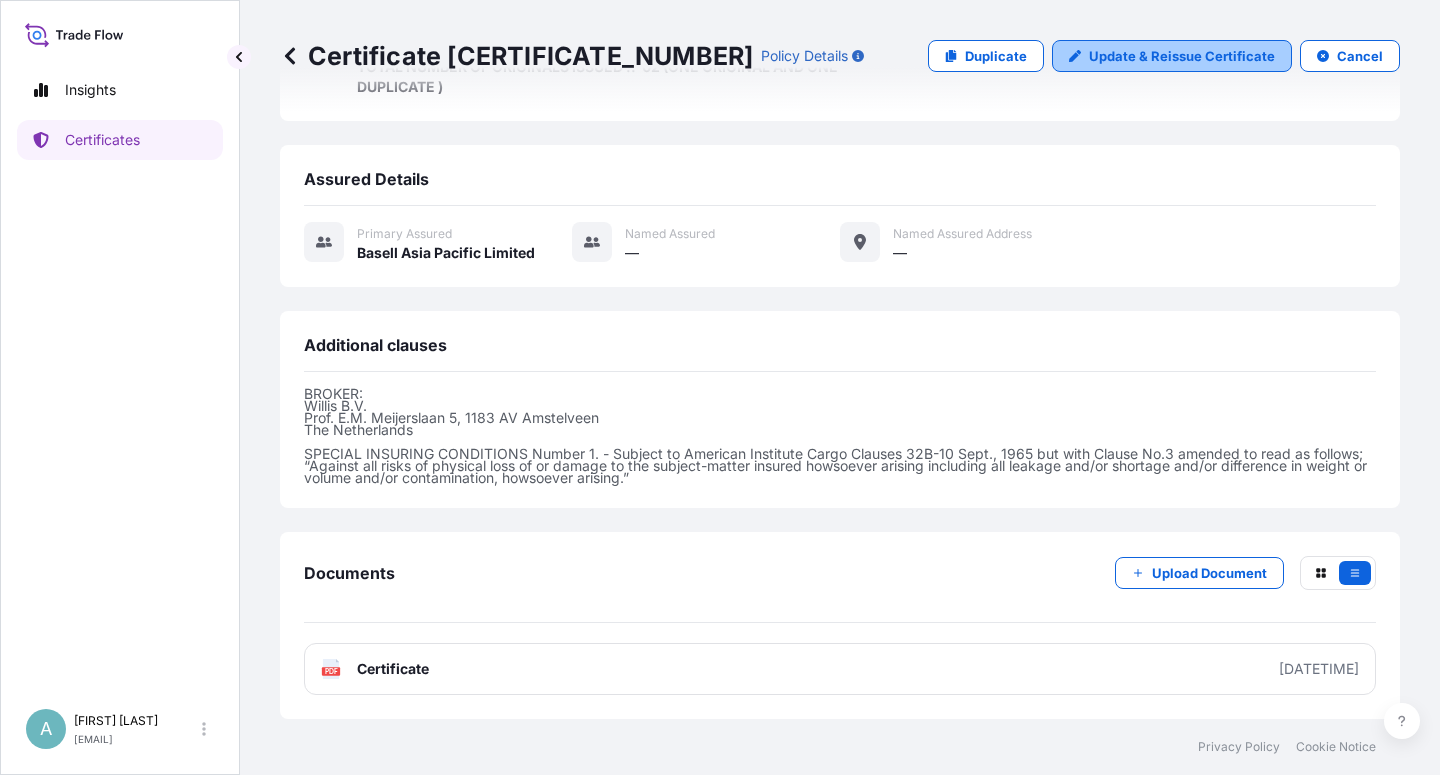 click on "Update & Reissue Certificate" at bounding box center (1182, 56) 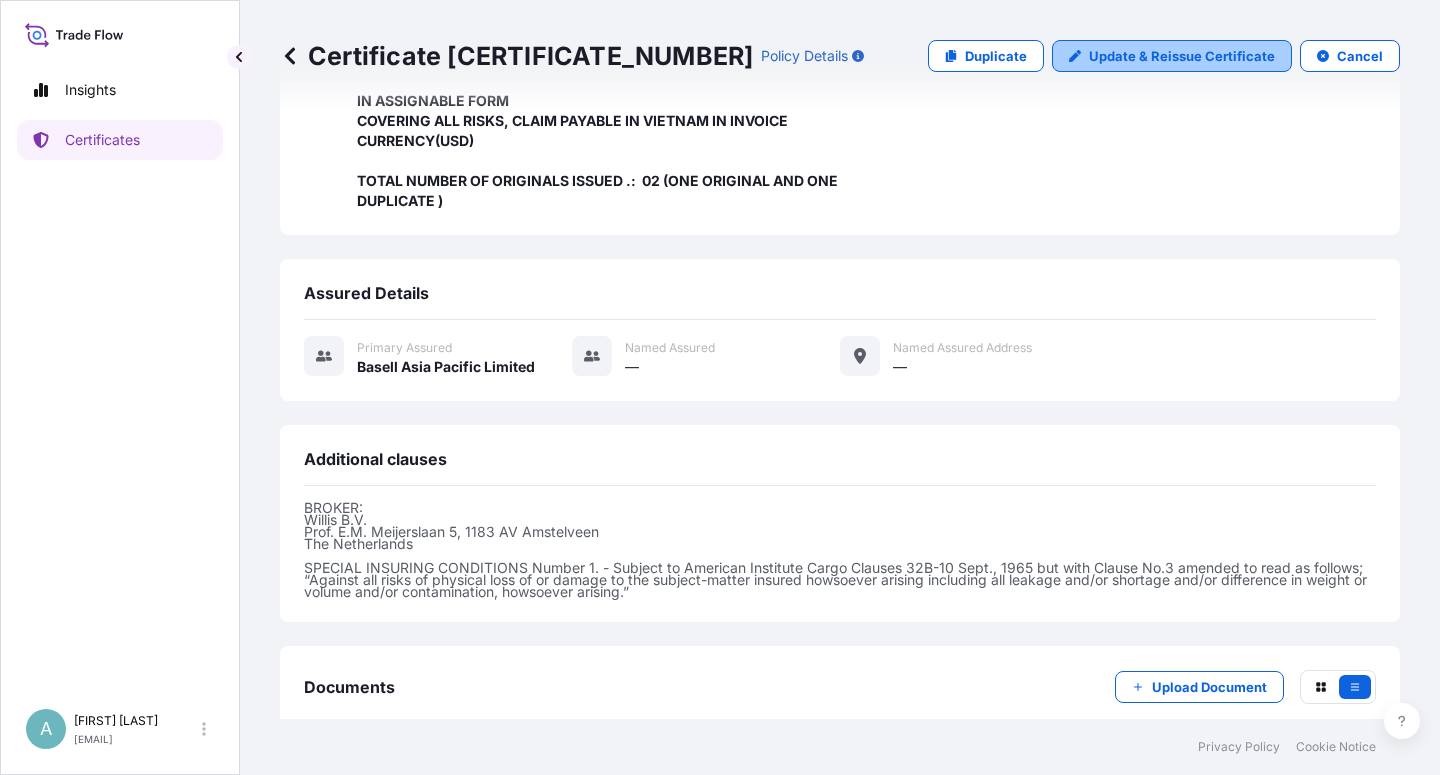 select on "Sea" 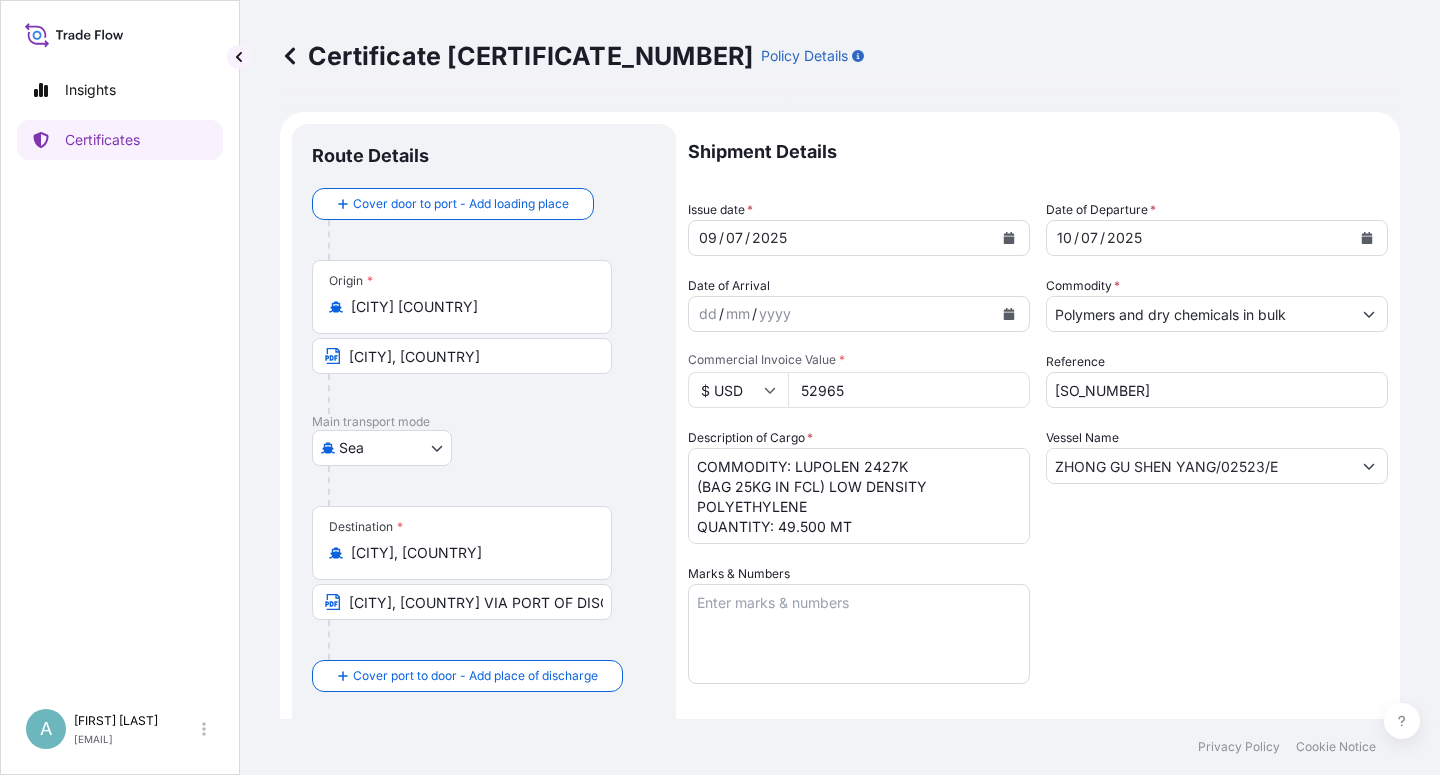 scroll, scrollTop: 360, scrollLeft: 0, axis: vertical 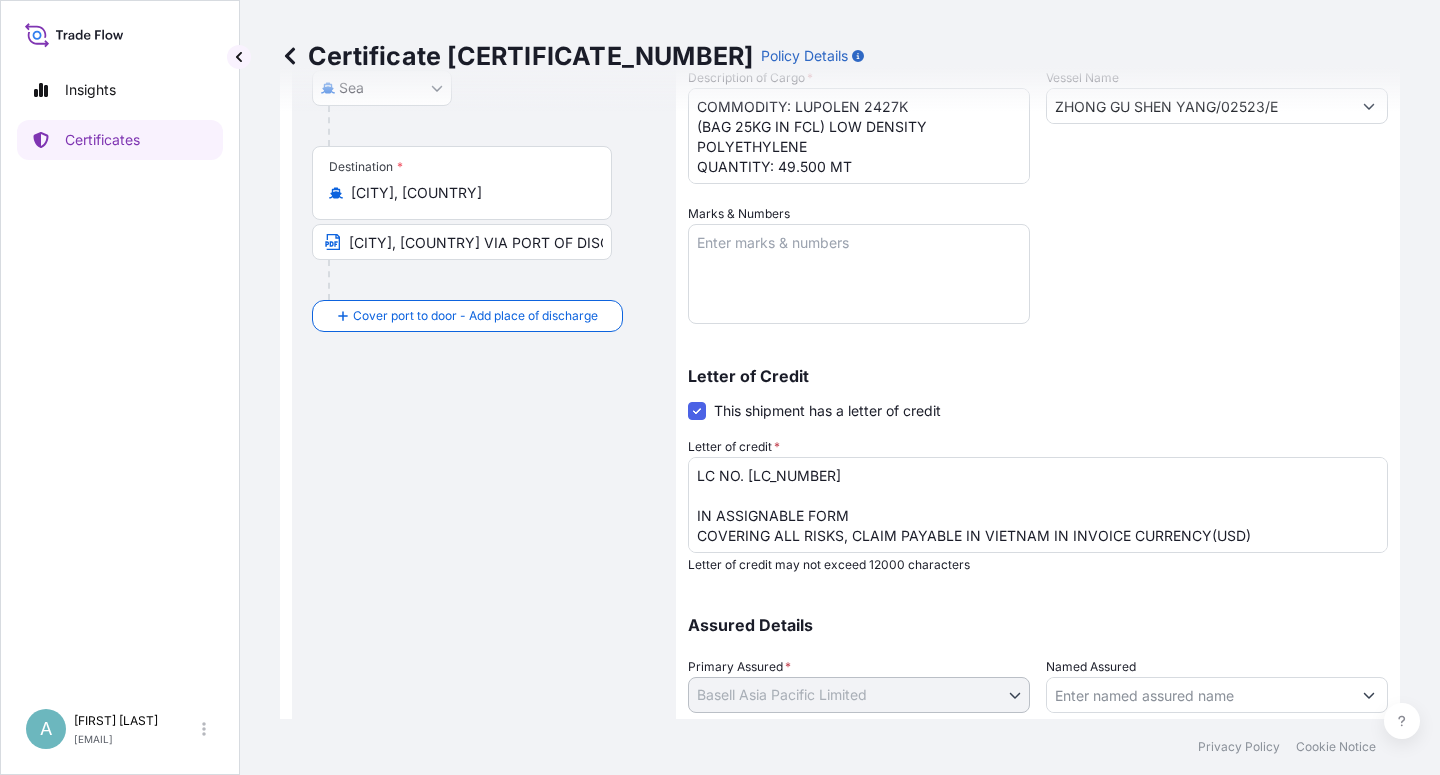 click on "[CITY], [COUNTRY] VIA PORT OF DISCHARGE;[CITY], [COUNTRY]" at bounding box center (462, 242) 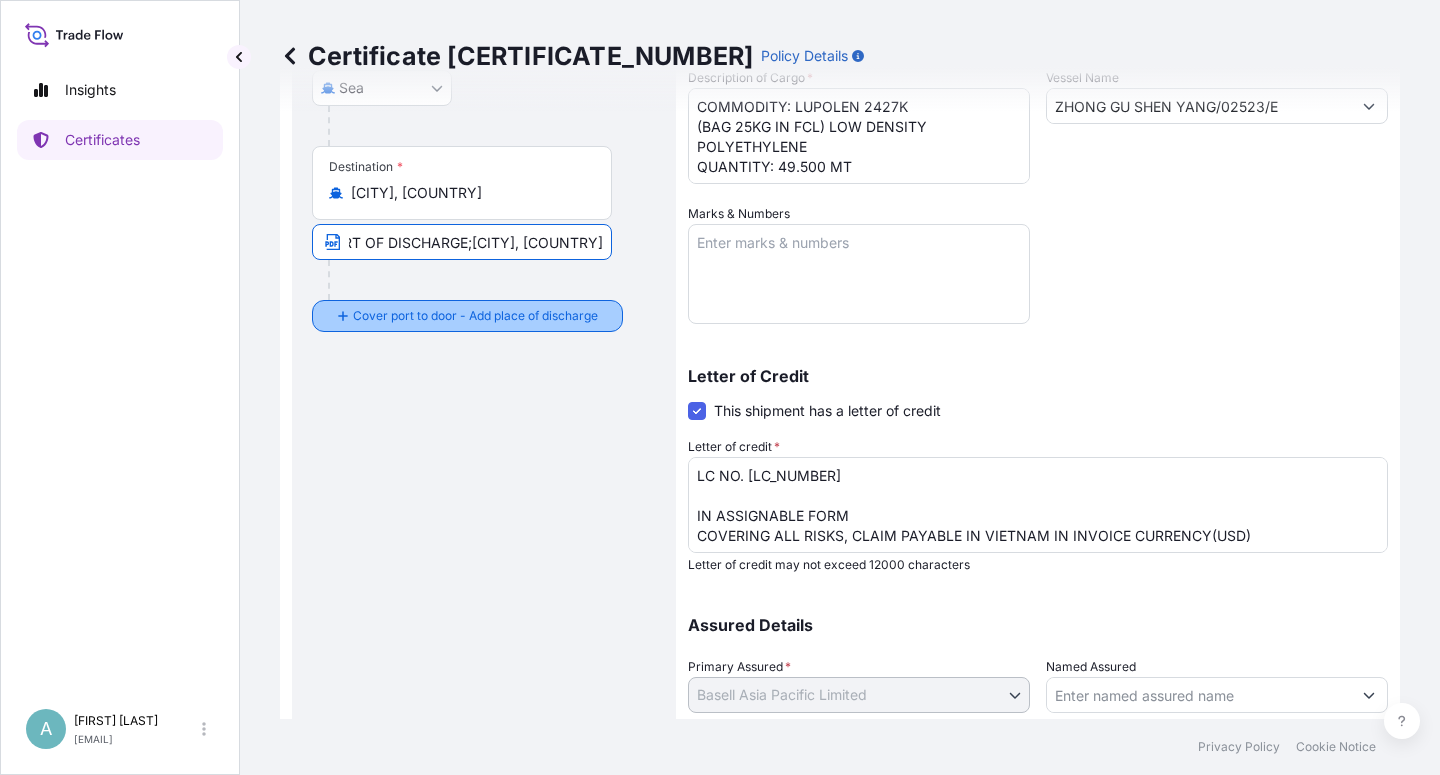 scroll, scrollTop: 0, scrollLeft: 381, axis: horizontal 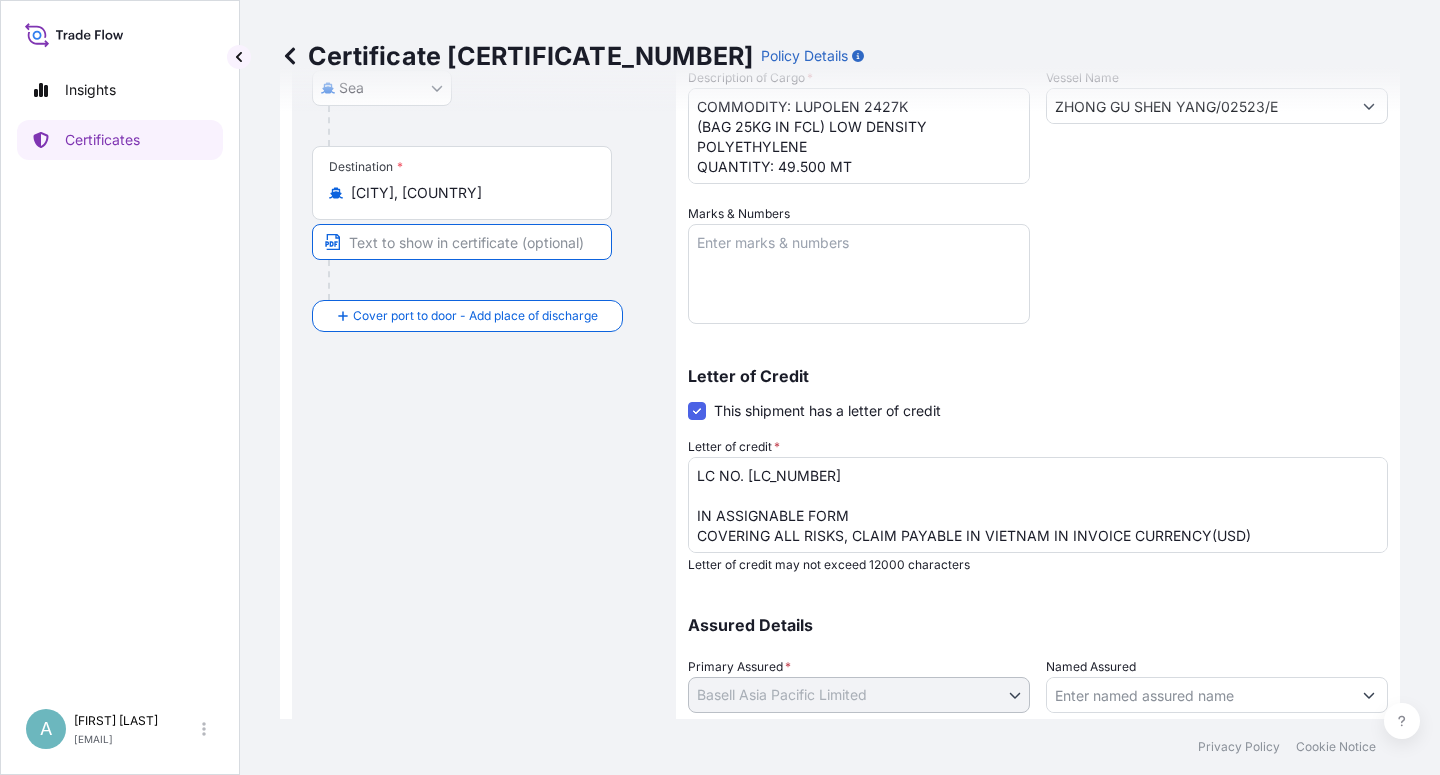 click at bounding box center [462, 242] 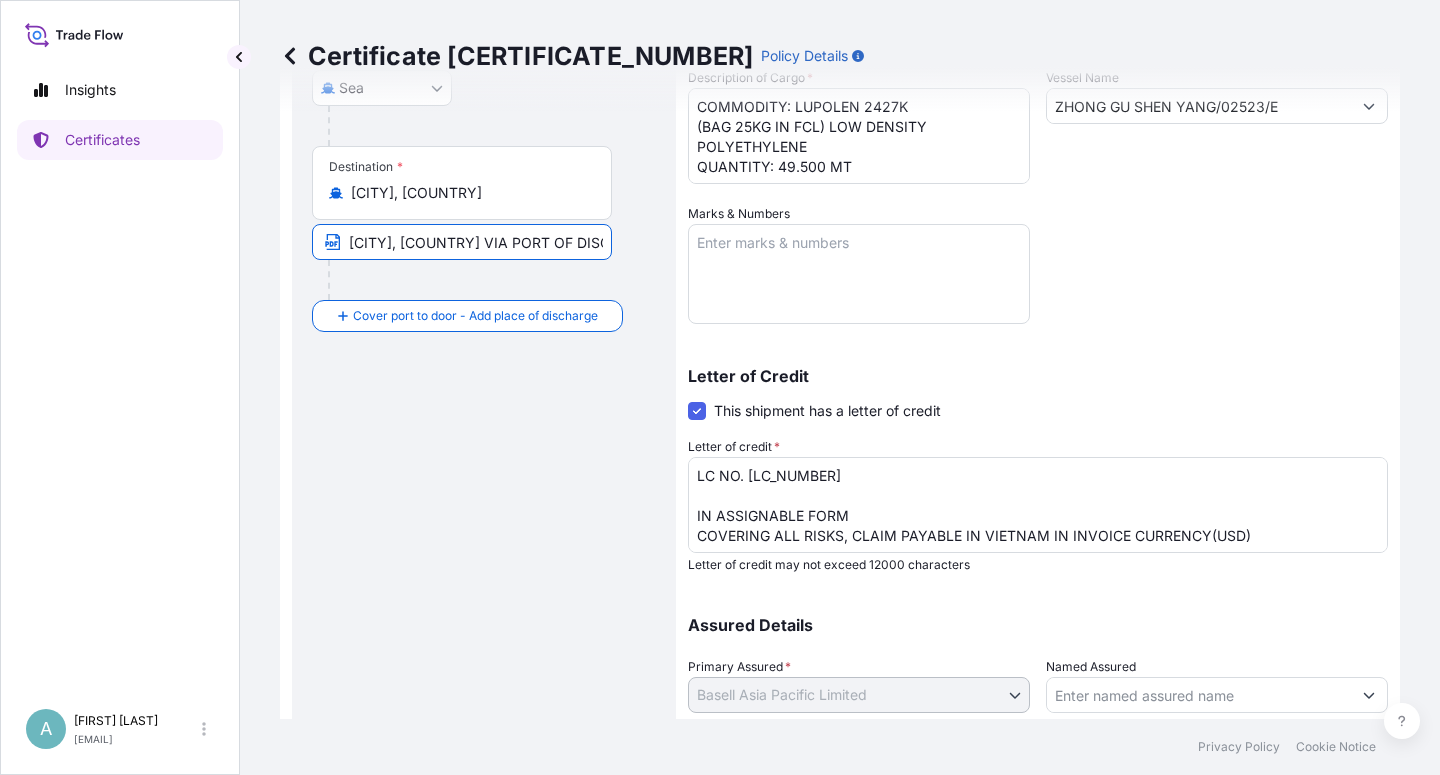scroll, scrollTop: 0, scrollLeft: 316, axis: horizontal 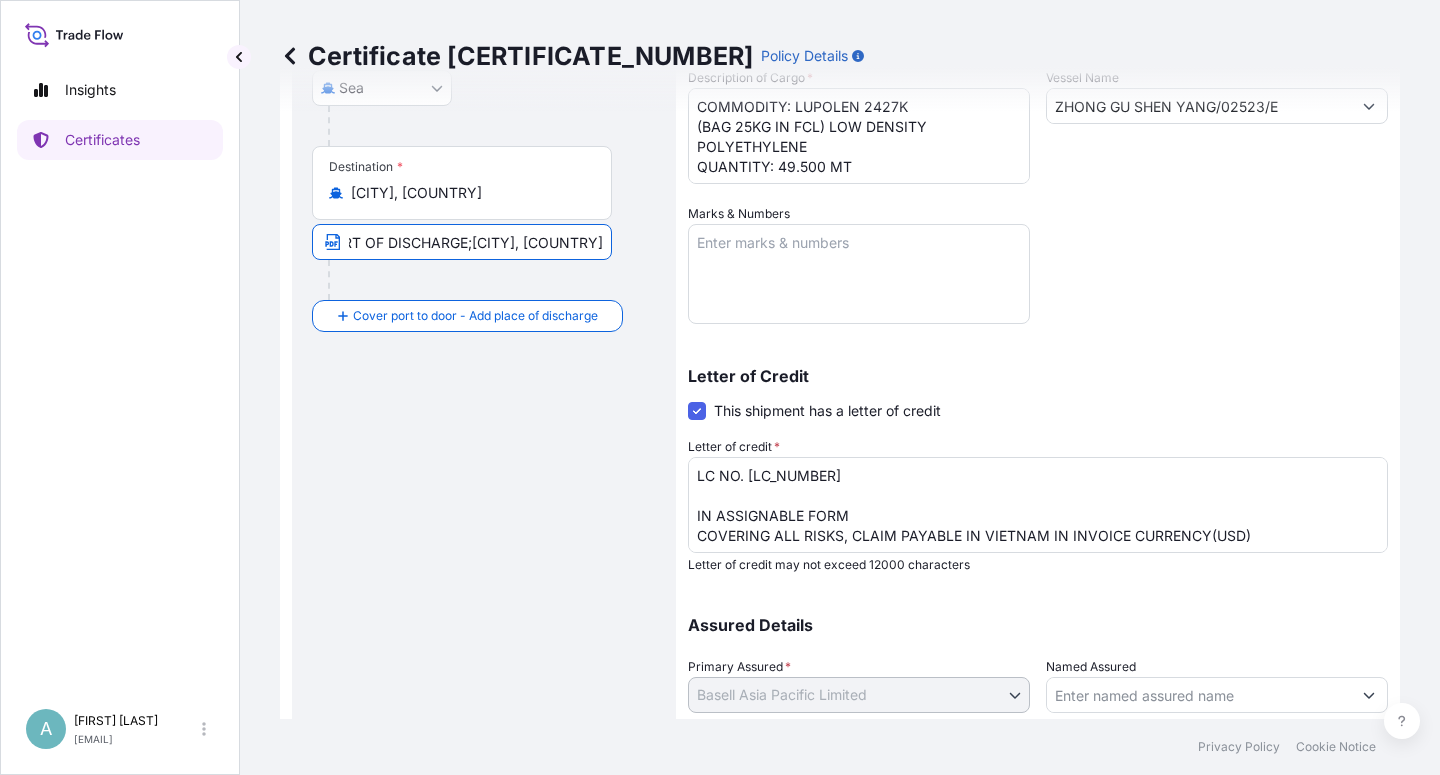 type on "[CITY], [COUNTRY] VIA PORT OF DISCHARGE;[CITY], [COUNTRY]" 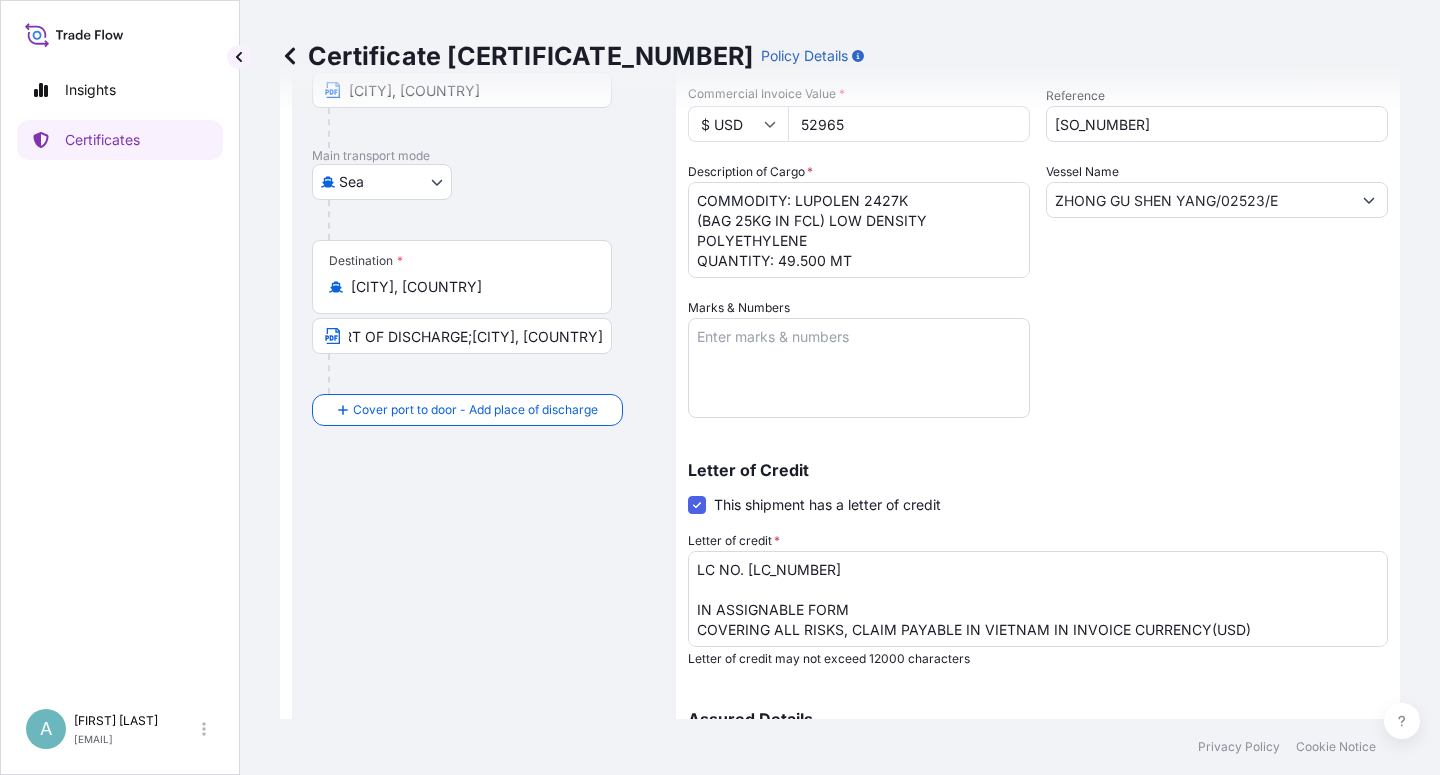 scroll, scrollTop: 0, scrollLeft: 0, axis: both 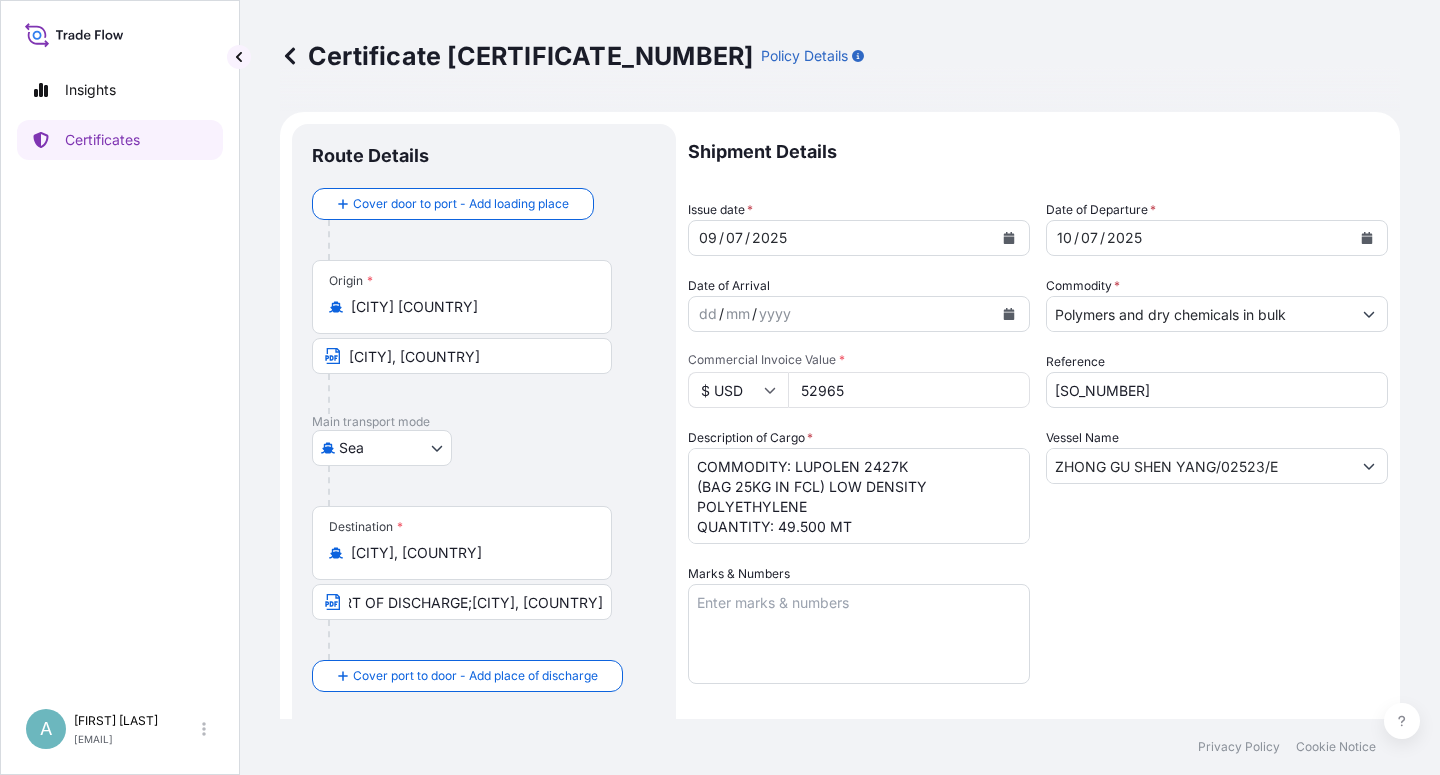 click 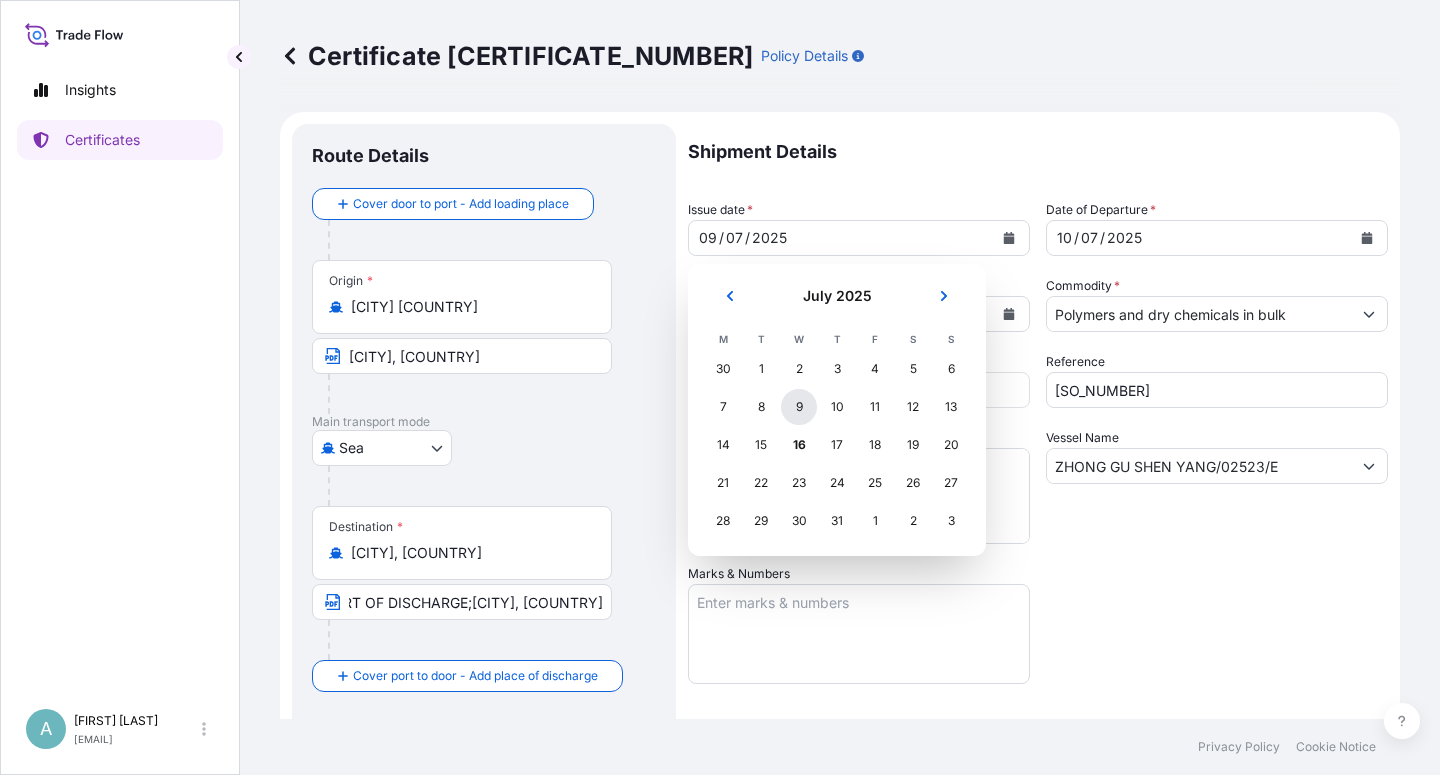 click on "9" at bounding box center (799, 407) 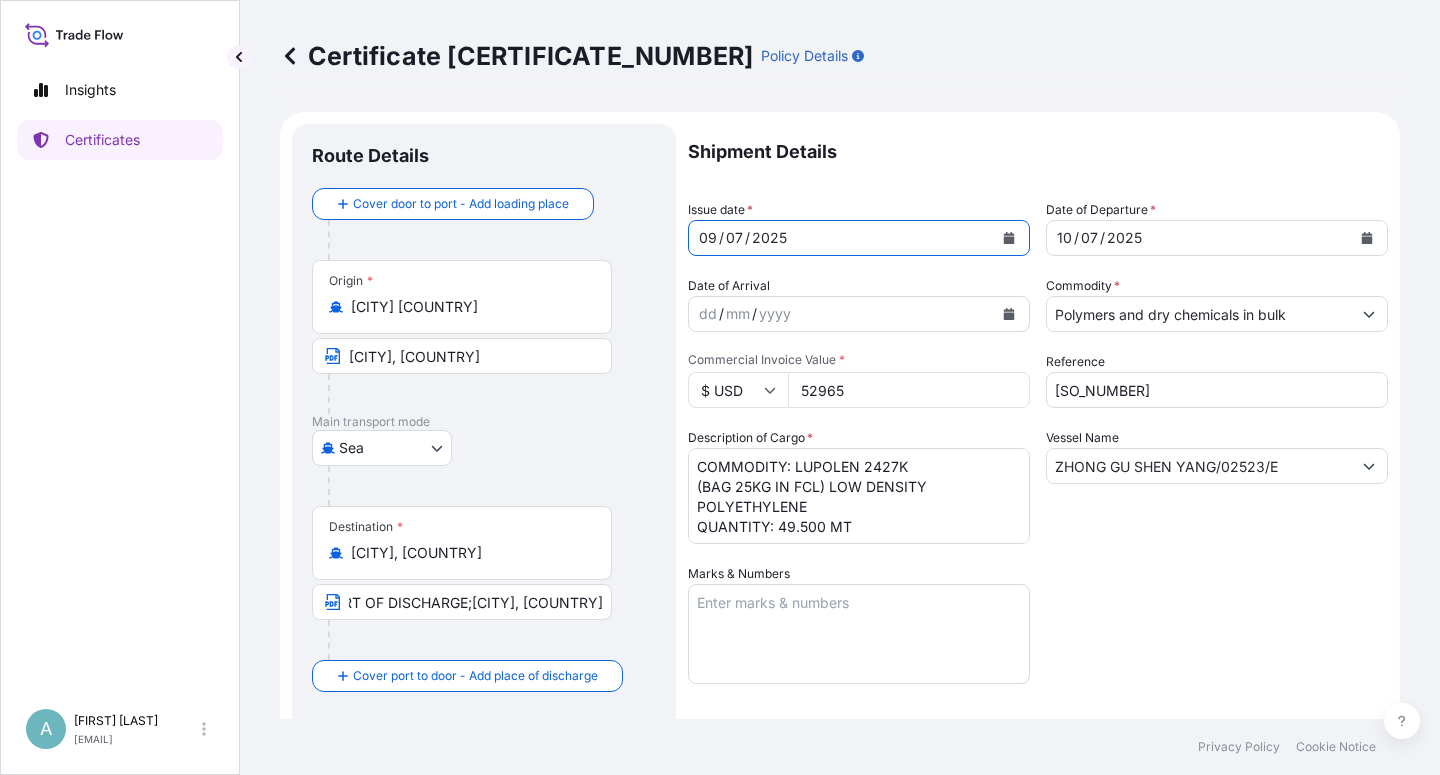 drag, startPoint x: 1072, startPoint y: 594, endPoint x: 1067, endPoint y: 575, distance: 19.646883 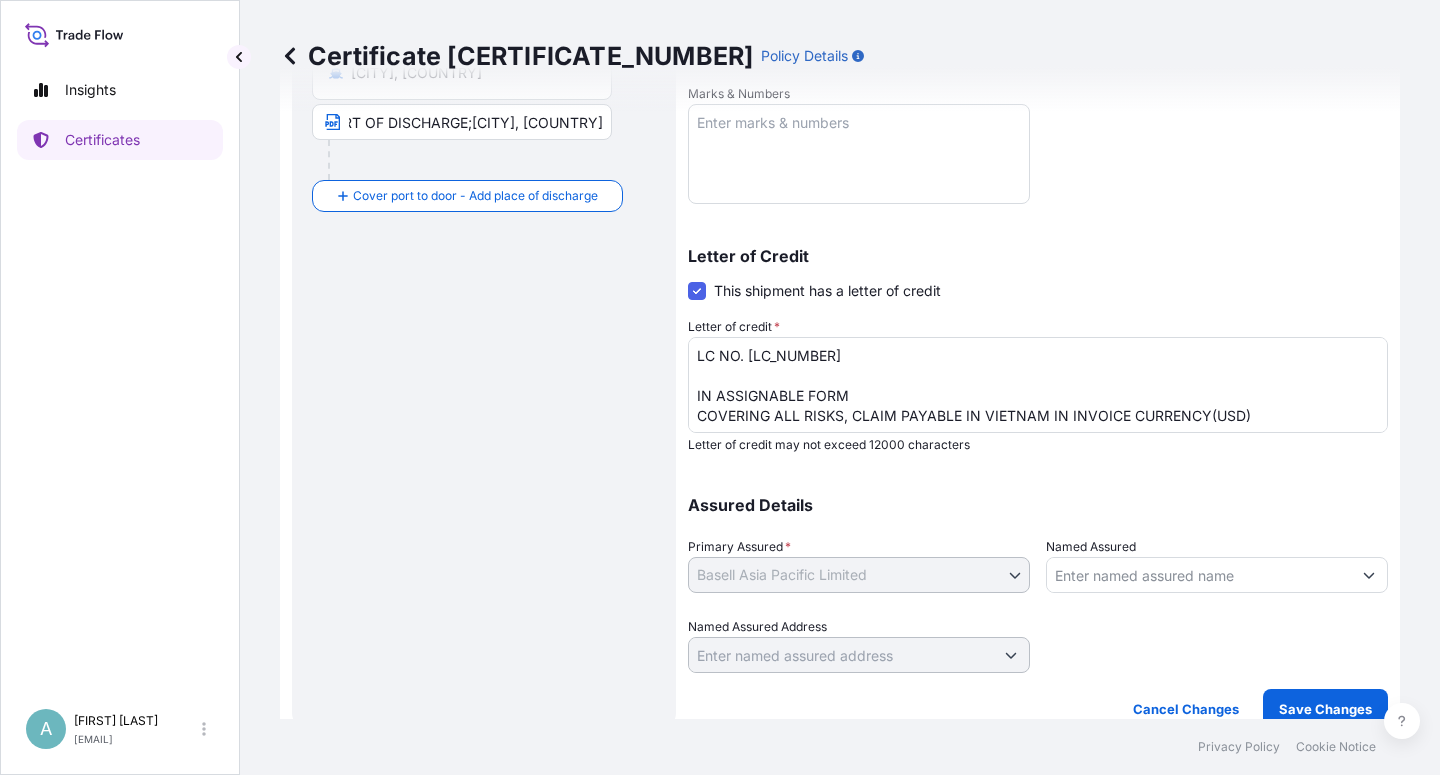 scroll, scrollTop: 490, scrollLeft: 0, axis: vertical 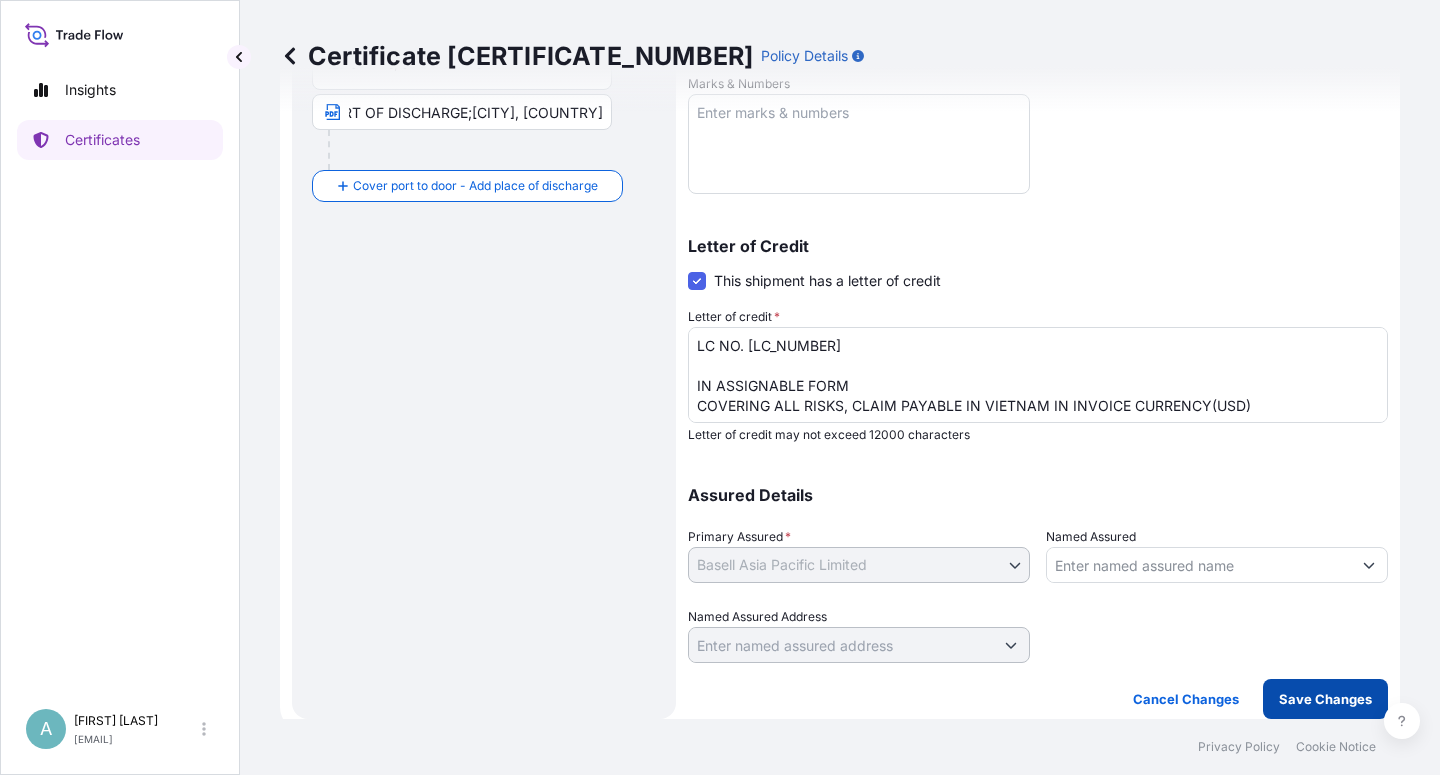 click on "Save Changes" at bounding box center [1325, 699] 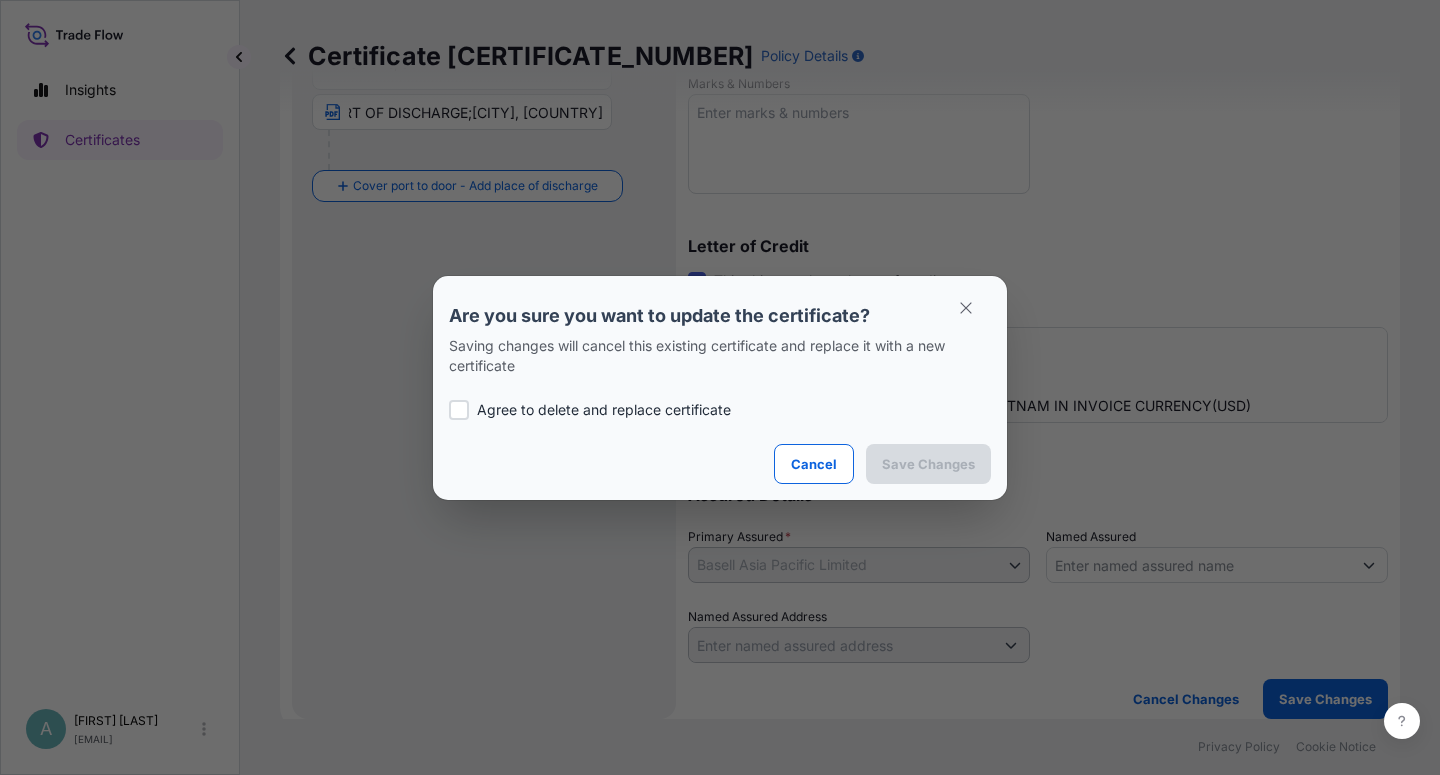 click on "Agree to delete and replace certificate" at bounding box center [604, 410] 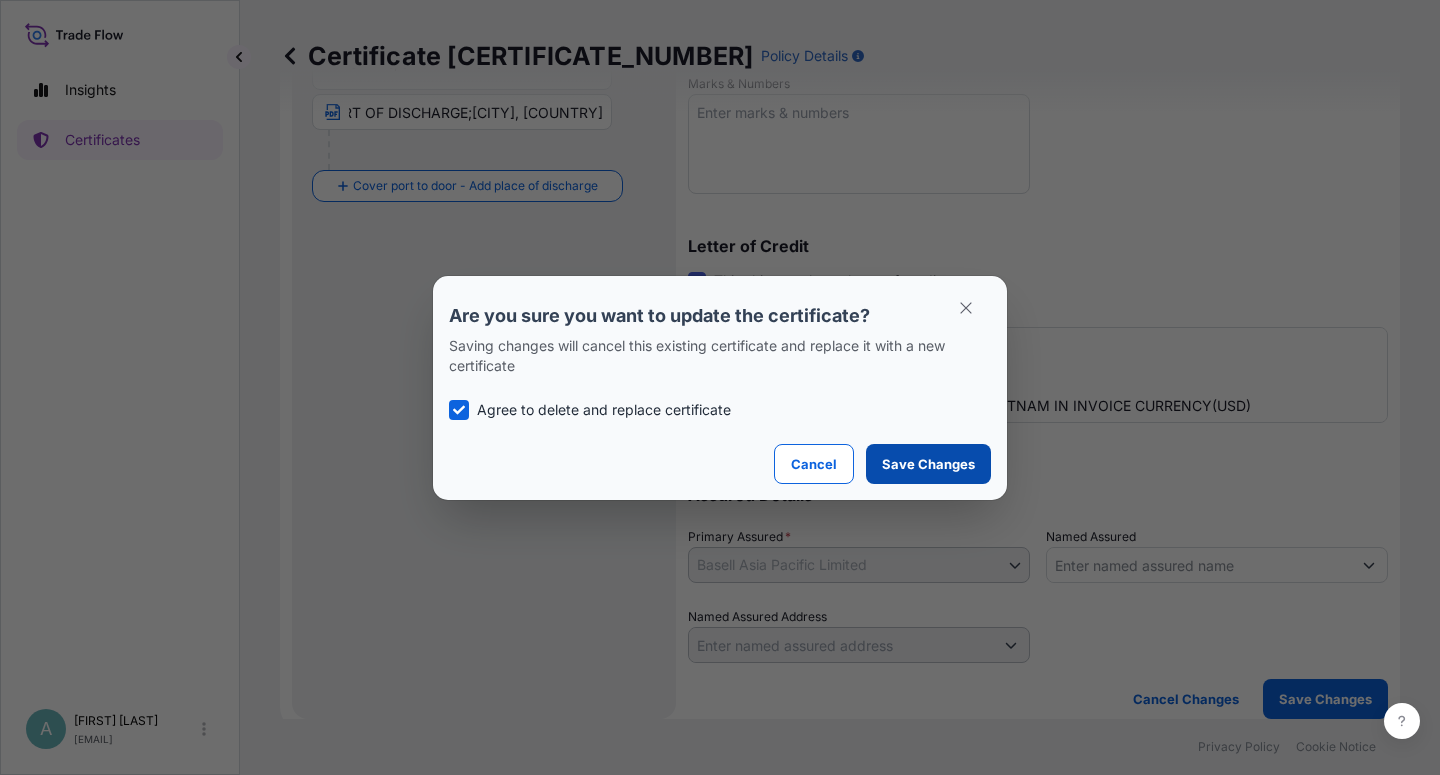 click on "Save Changes" at bounding box center [928, 464] 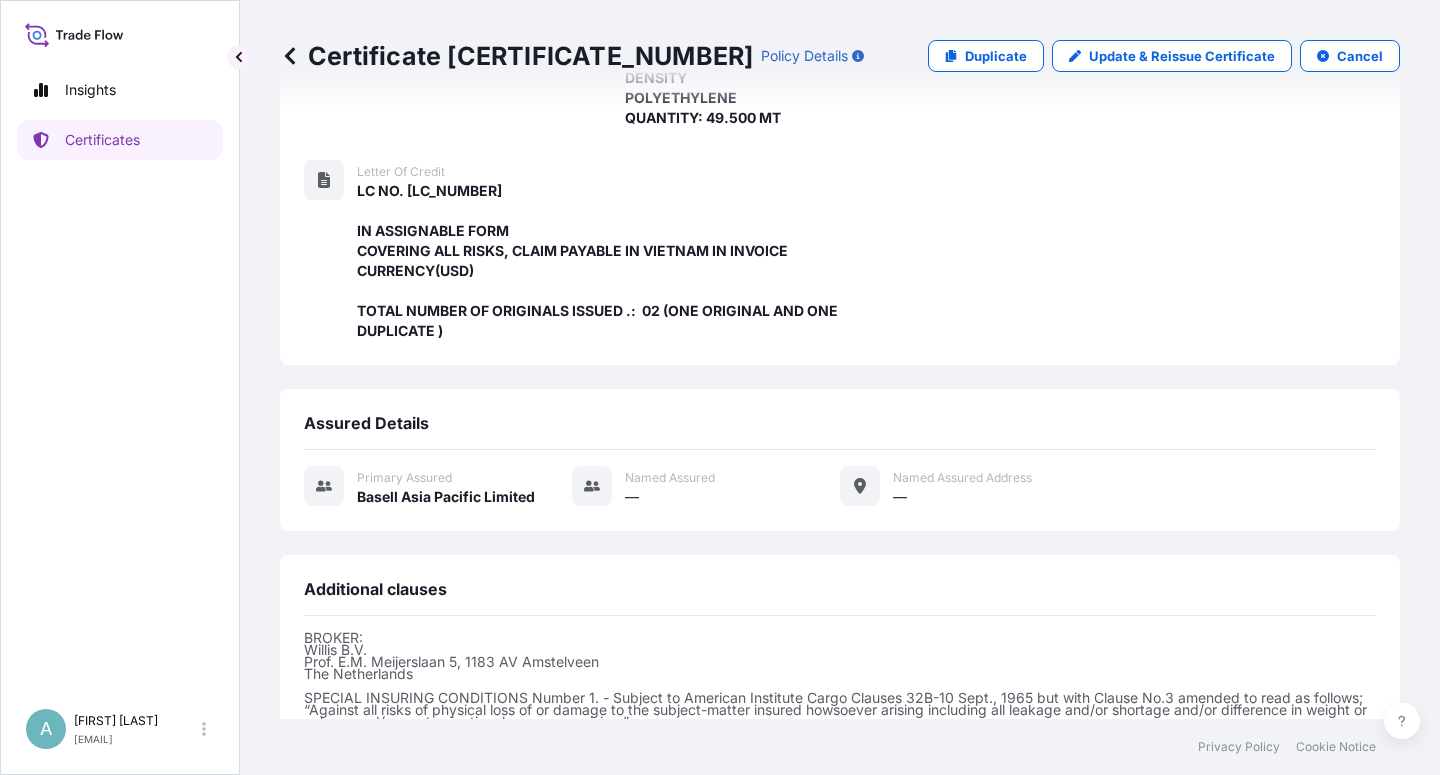 scroll, scrollTop: 634, scrollLeft: 0, axis: vertical 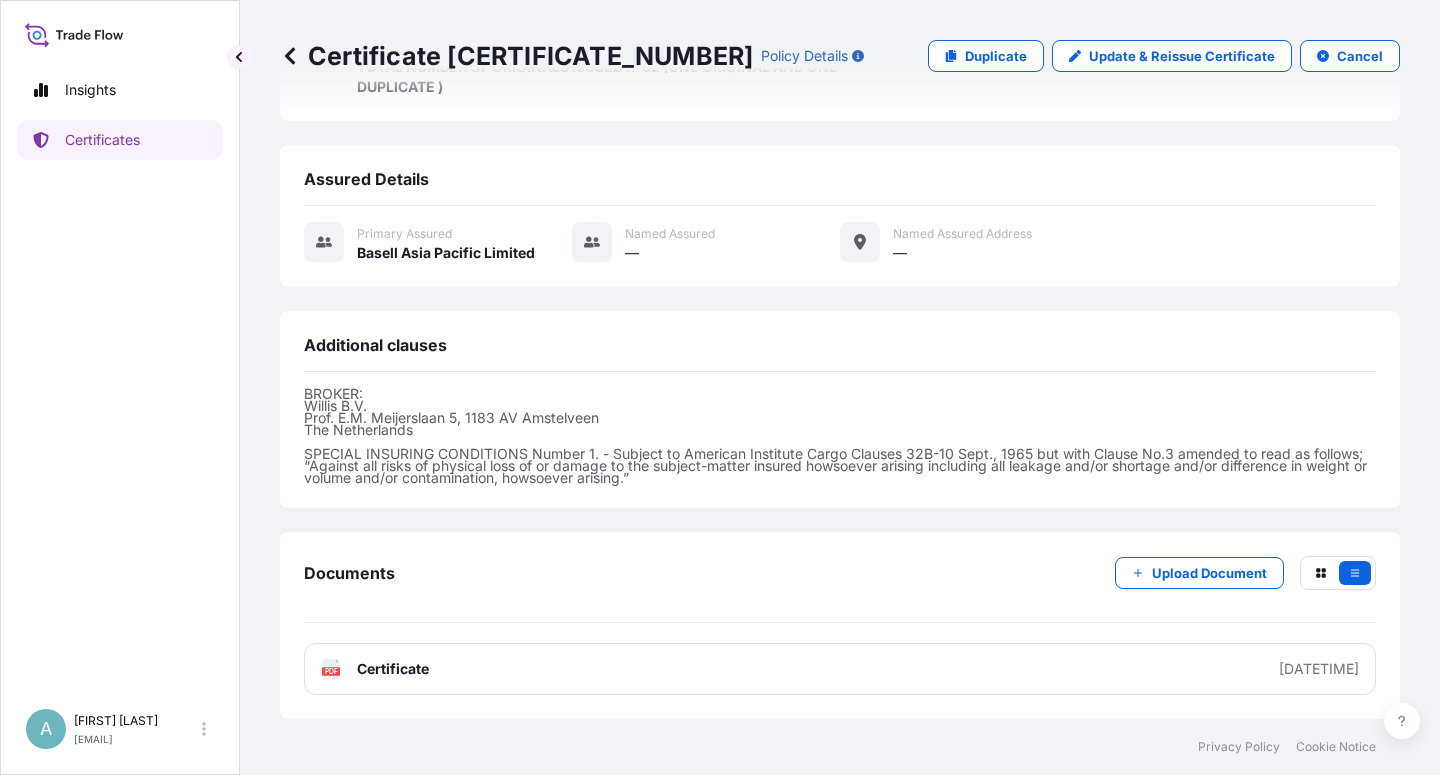 click on "Certificate" at bounding box center (393, 669) 